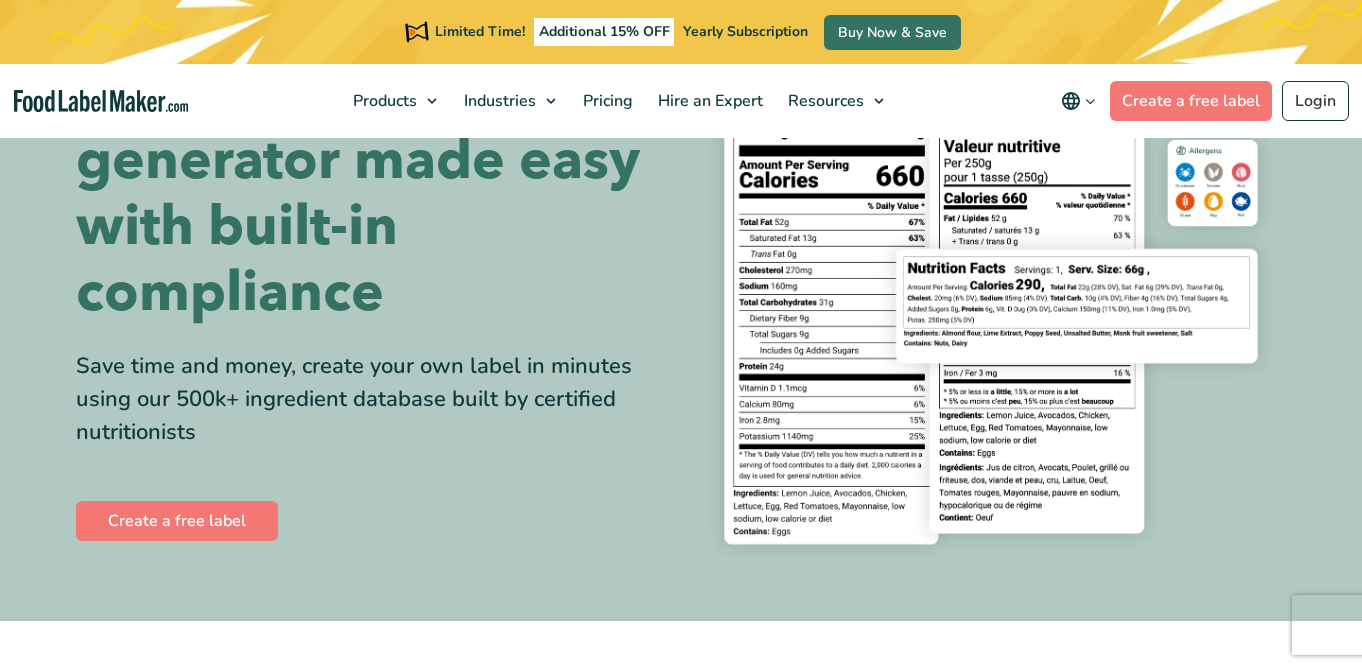 scroll, scrollTop: 0, scrollLeft: 0, axis: both 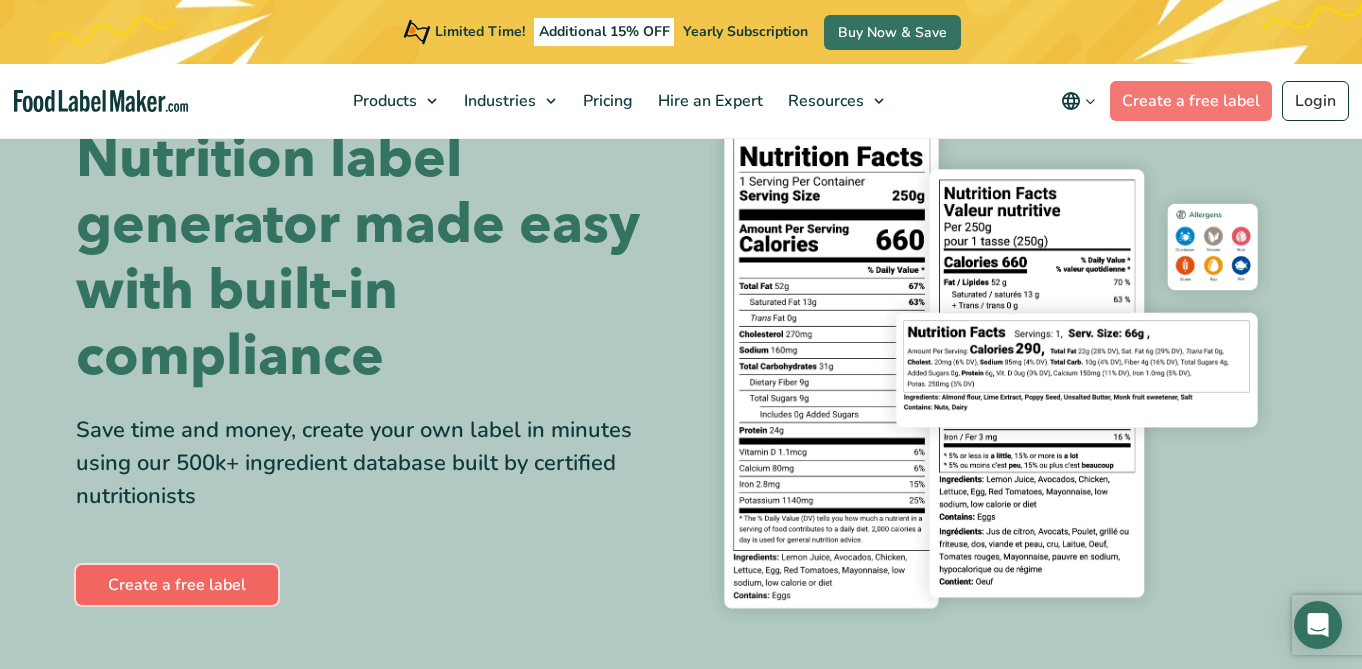 click on "Create a free label" at bounding box center (177, 585) 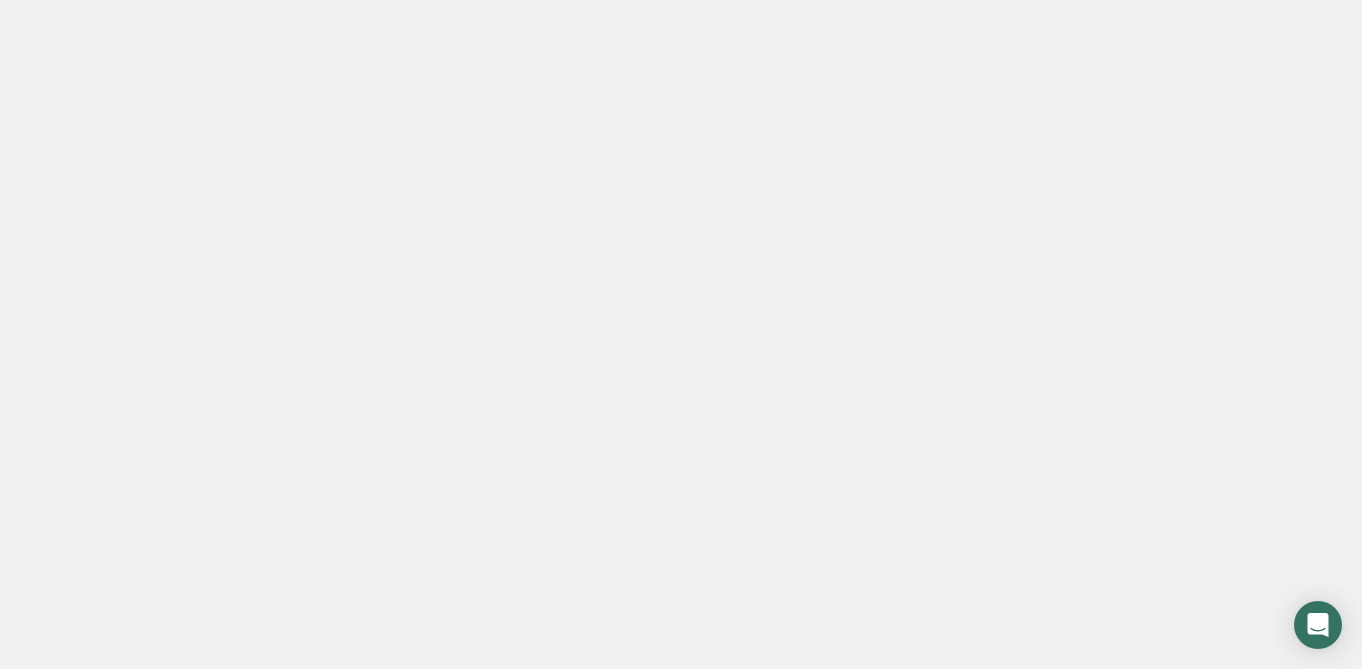 scroll, scrollTop: 0, scrollLeft: 0, axis: both 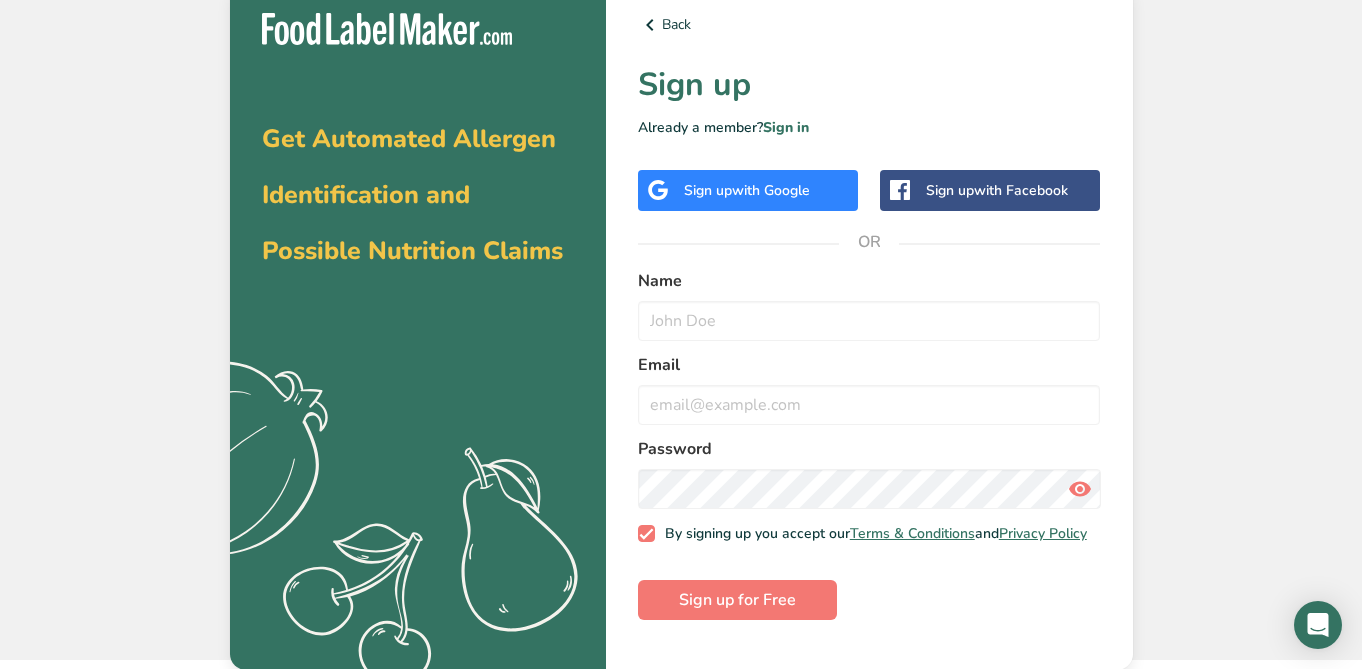 click on "with Google" at bounding box center (771, 190) 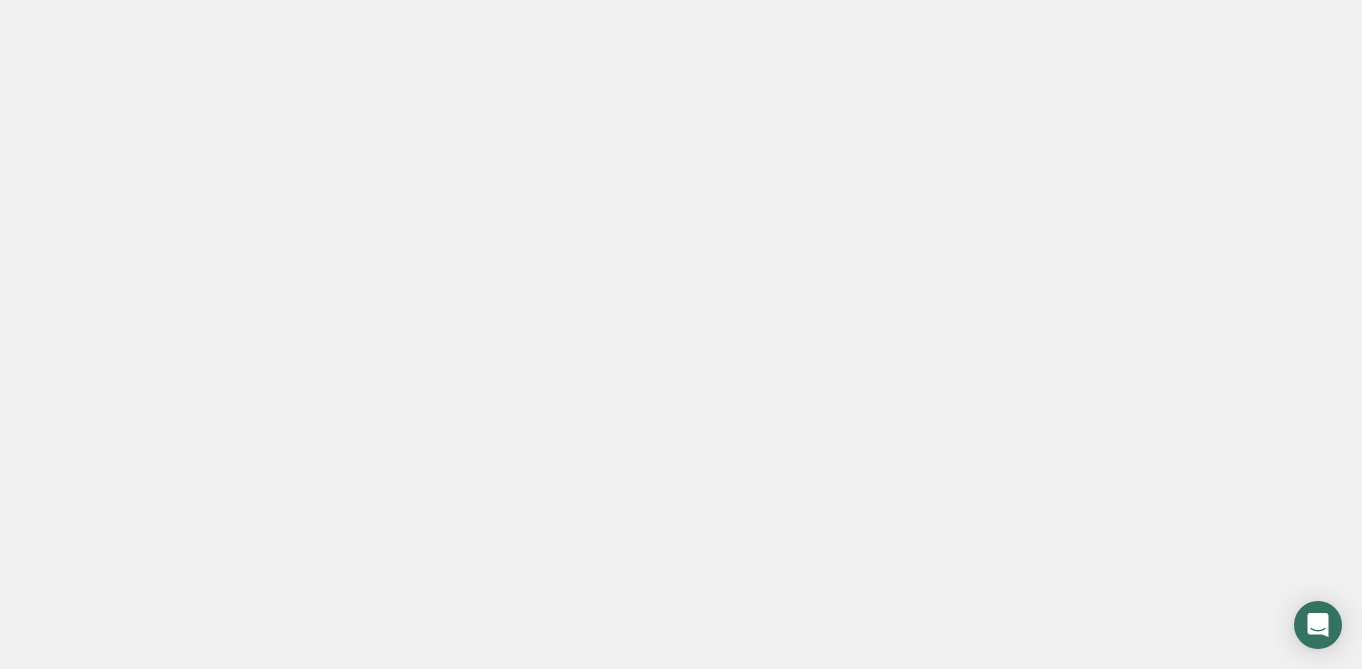 scroll, scrollTop: 0, scrollLeft: 0, axis: both 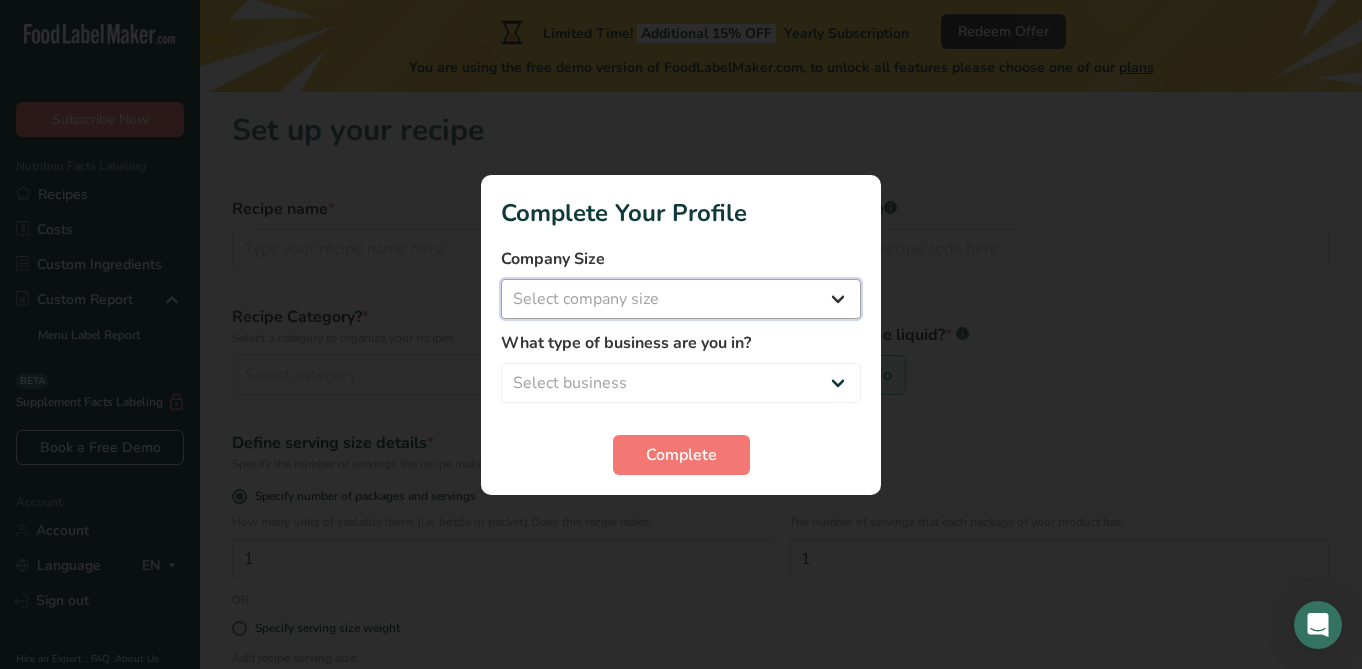 click on "Select company size
Fewer than 10 Employees
10 to 50 Employees
51 to 500 Employees
Over 500 Employees" at bounding box center (681, 299) 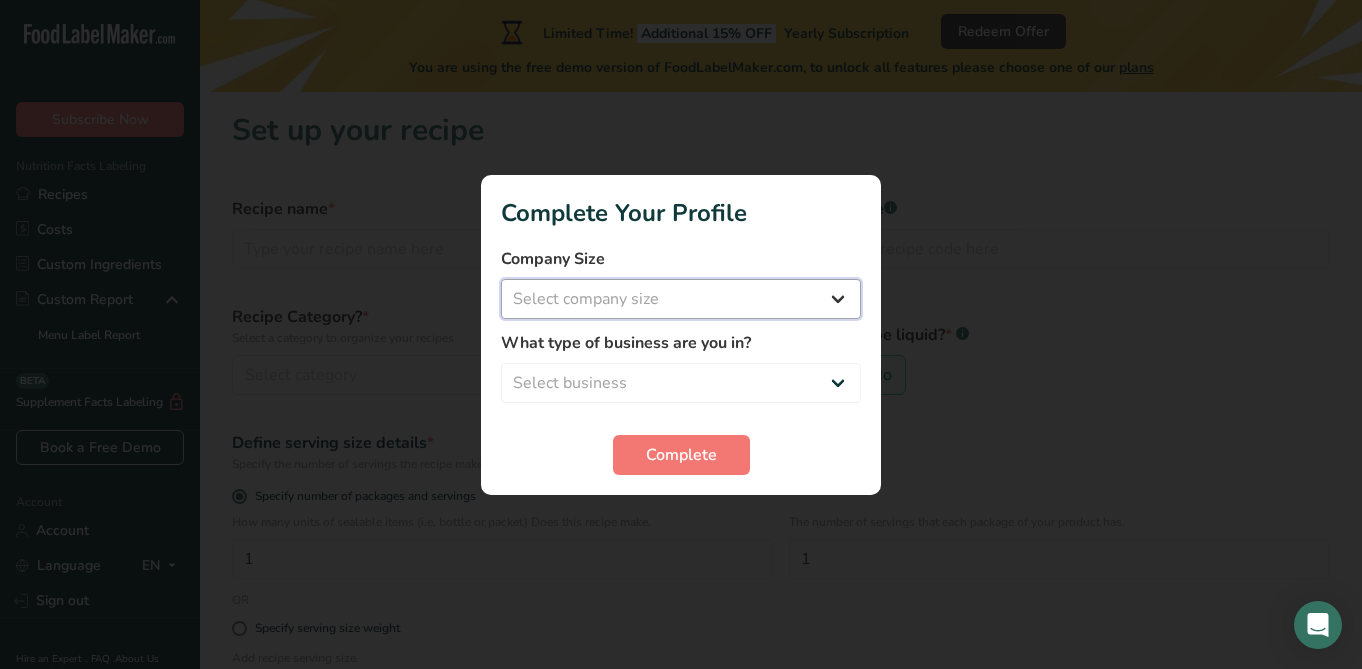 select on "2" 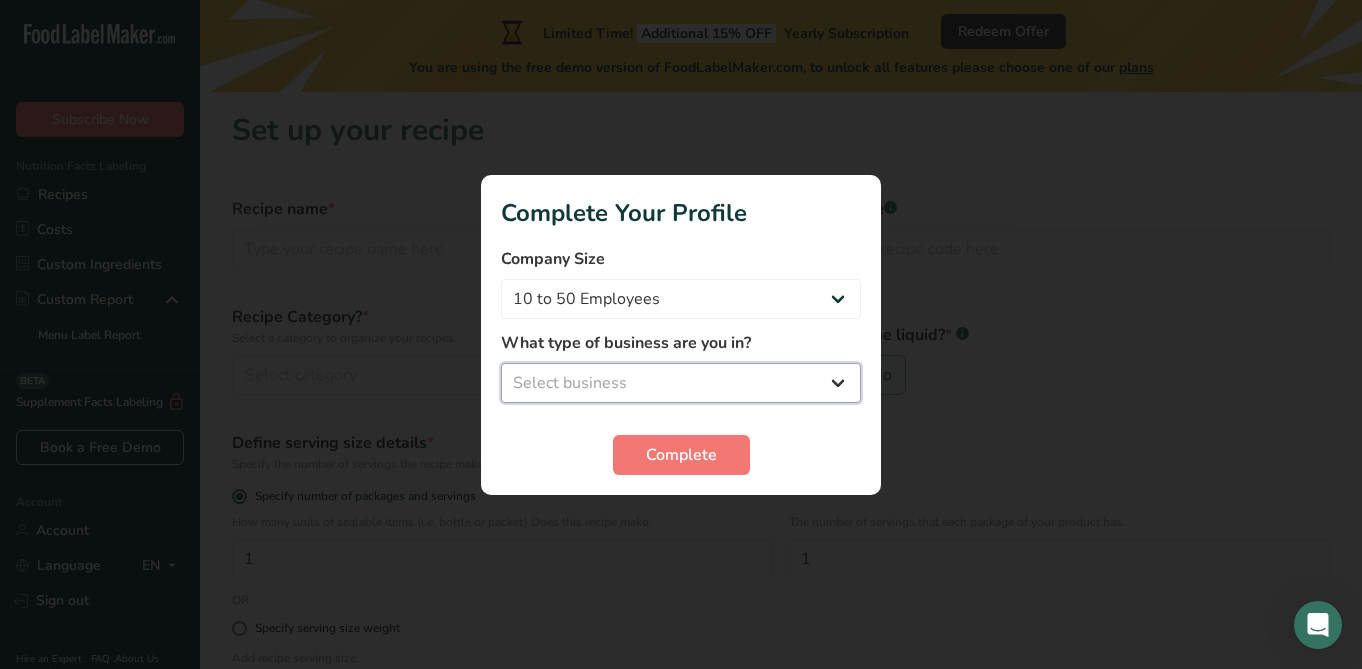 click on "Select business
Packaged Food Manufacturer
Restaurant & Cafe
Bakery
Meal Plans & Catering Company
Nutritionist
Food Blogger
Personal Trainer
Other" at bounding box center [681, 383] 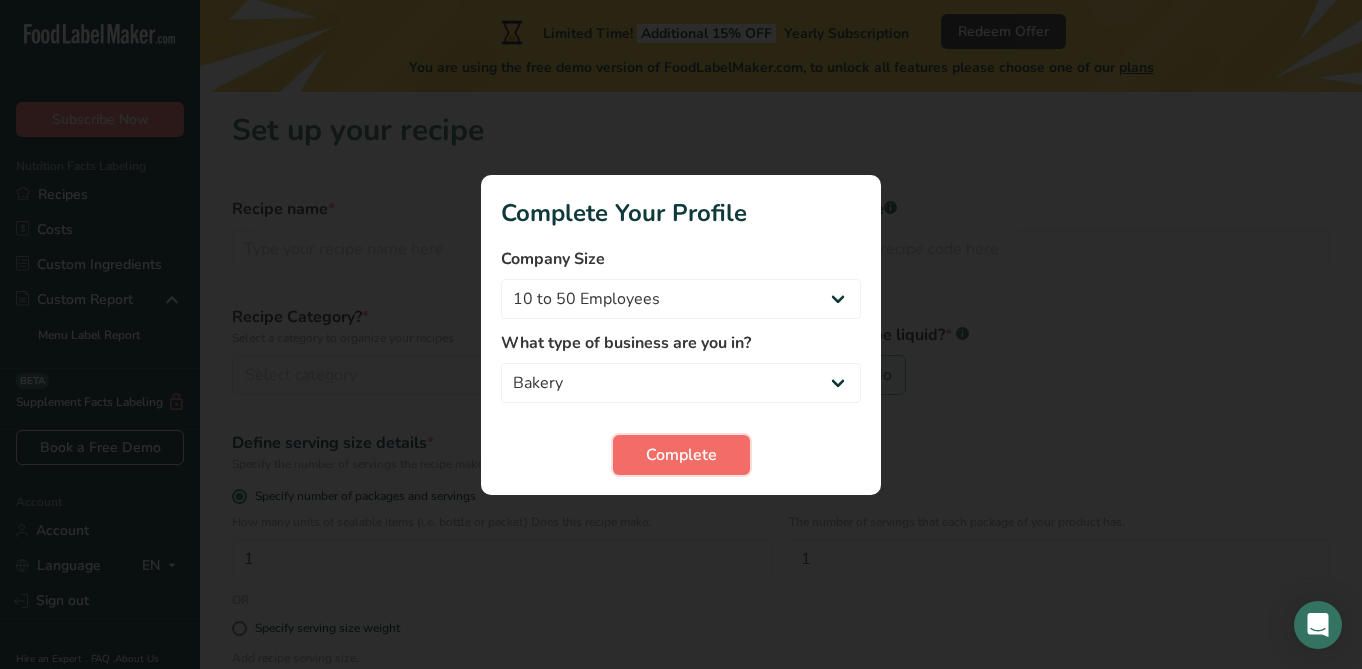click on "Complete" at bounding box center [681, 455] 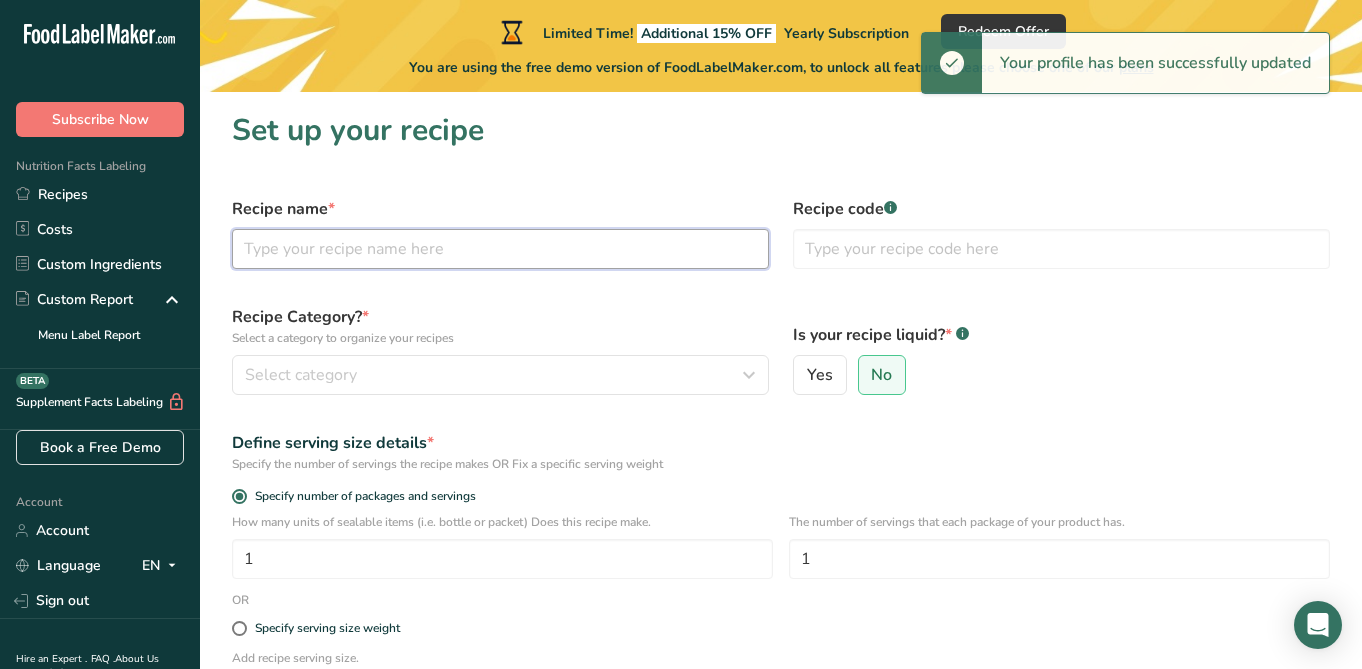 click at bounding box center [500, 249] 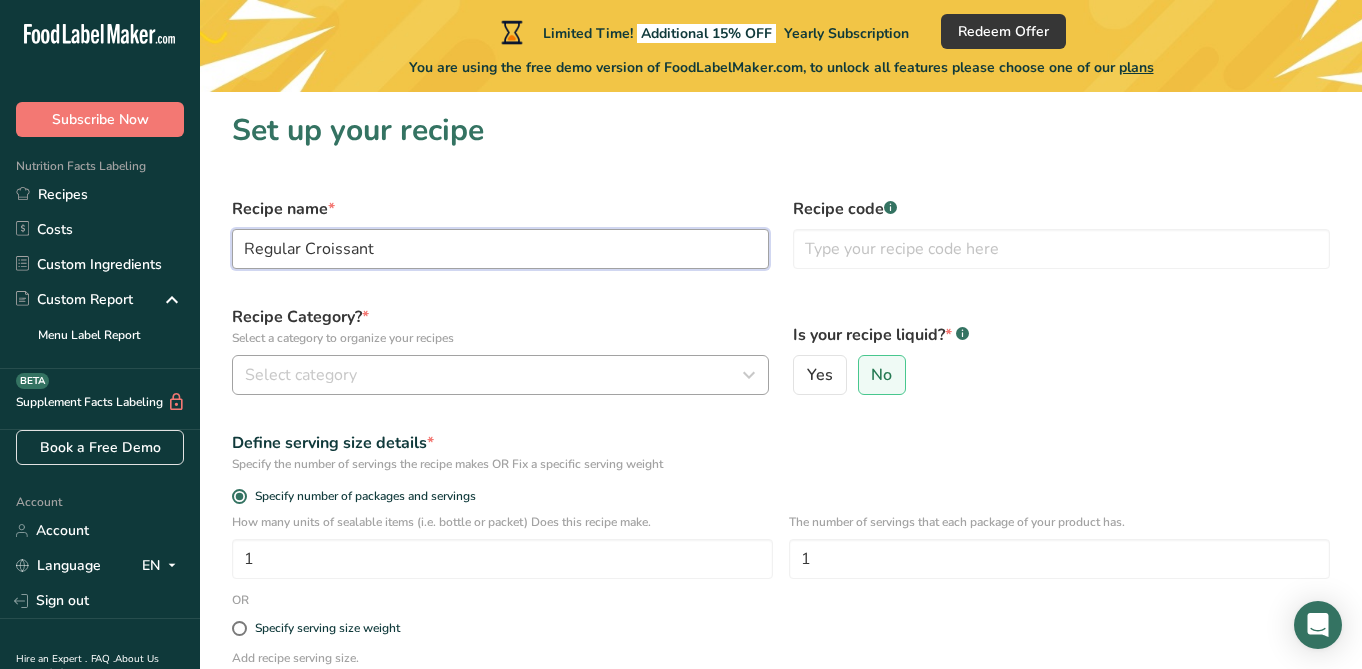 scroll, scrollTop: 41, scrollLeft: 0, axis: vertical 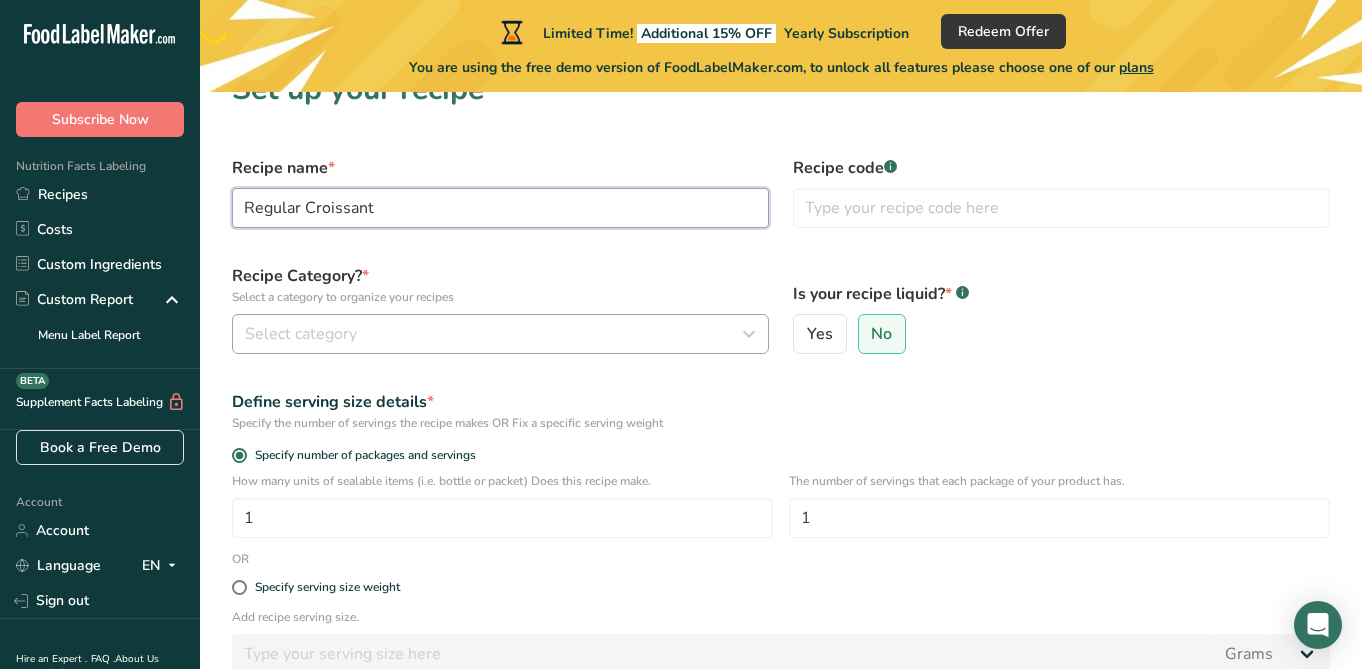 type on "Regular Croissant" 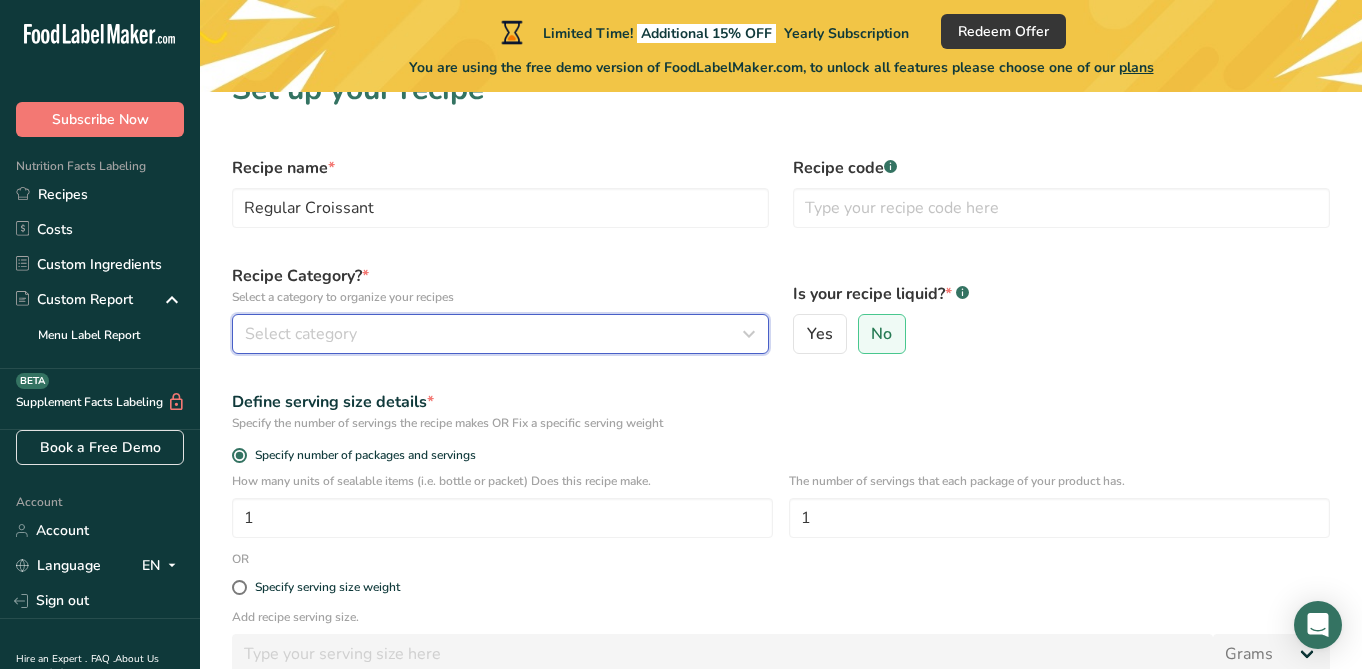 click on "Select category" at bounding box center (500, 334) 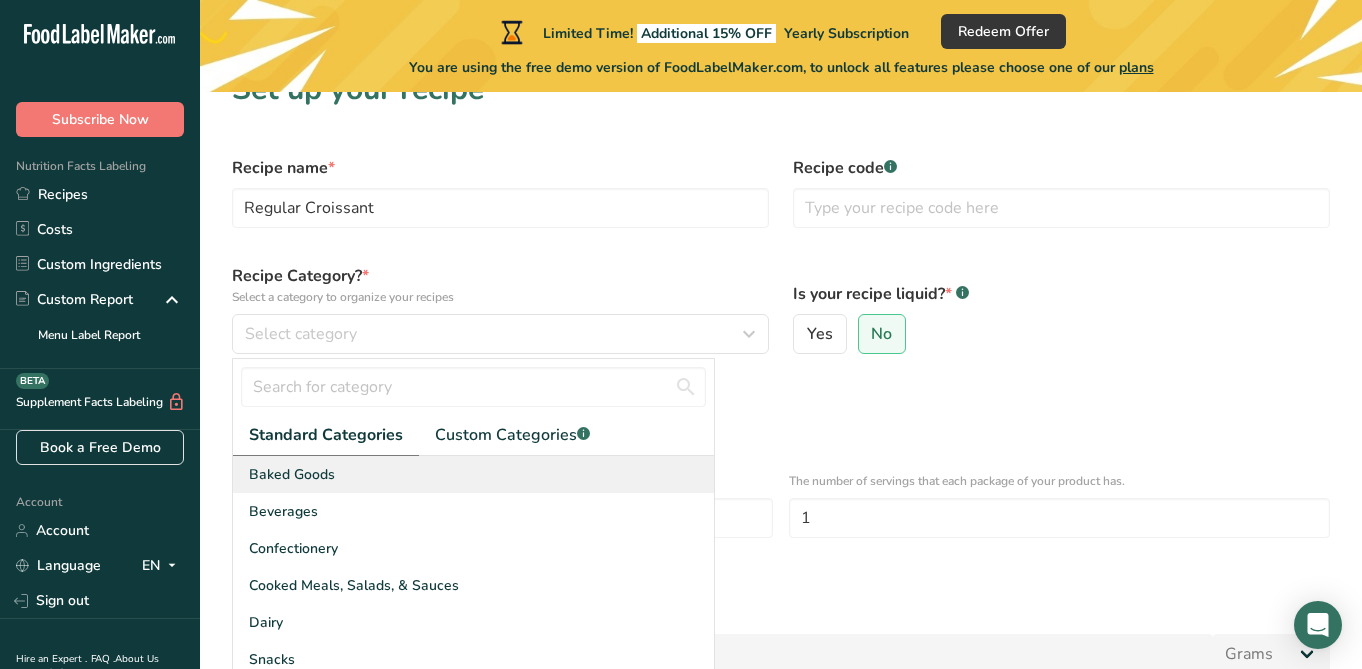 click on "Baked Goods" at bounding box center (473, 474) 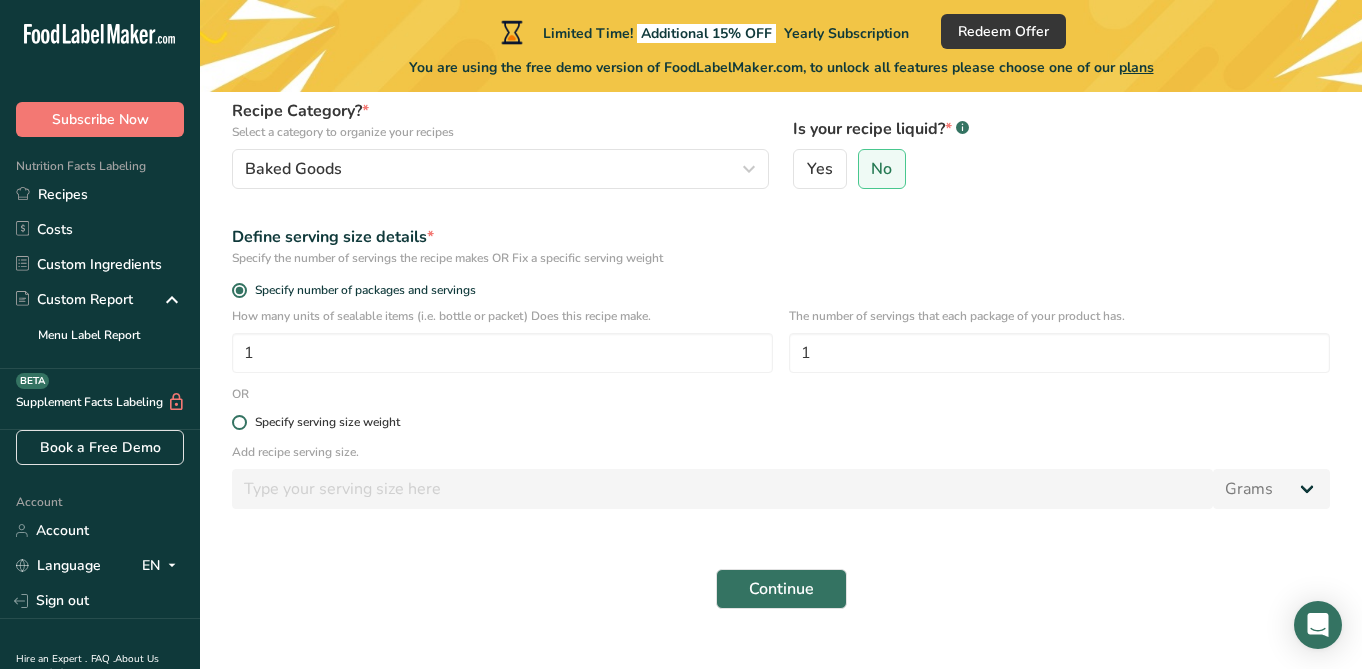 scroll, scrollTop: 242, scrollLeft: 0, axis: vertical 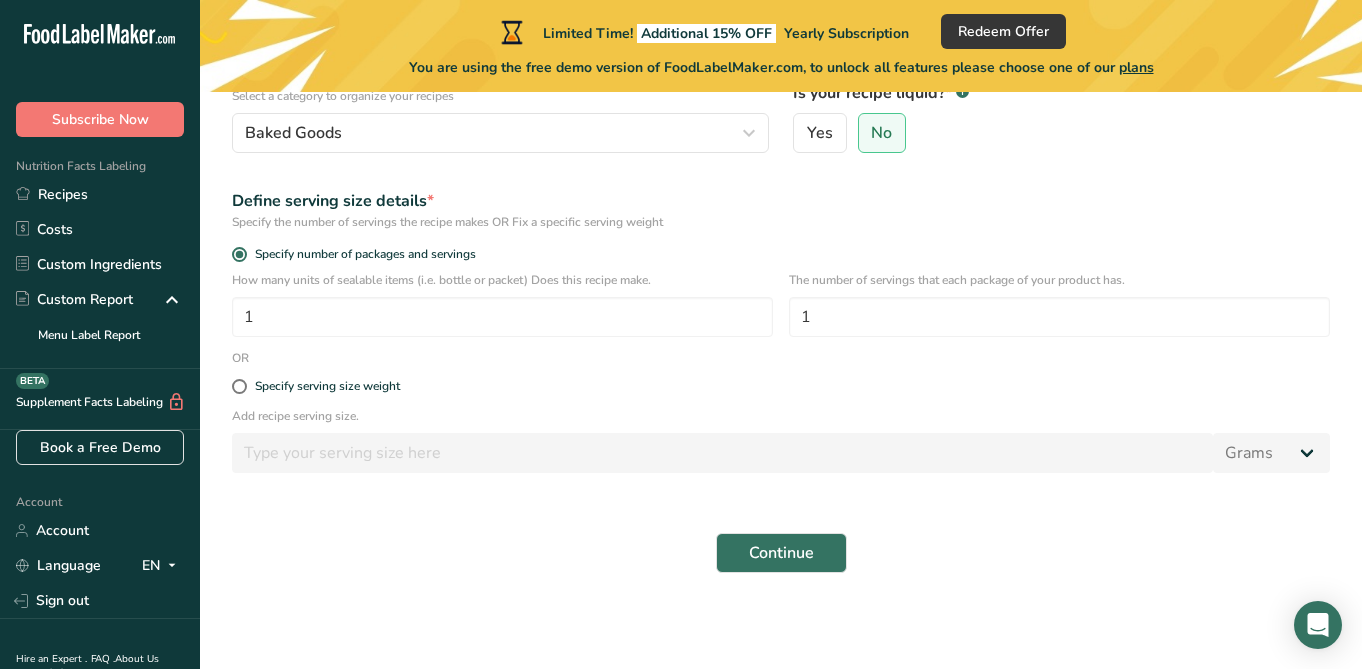 click on "Add recipe serving size." at bounding box center (781, 416) 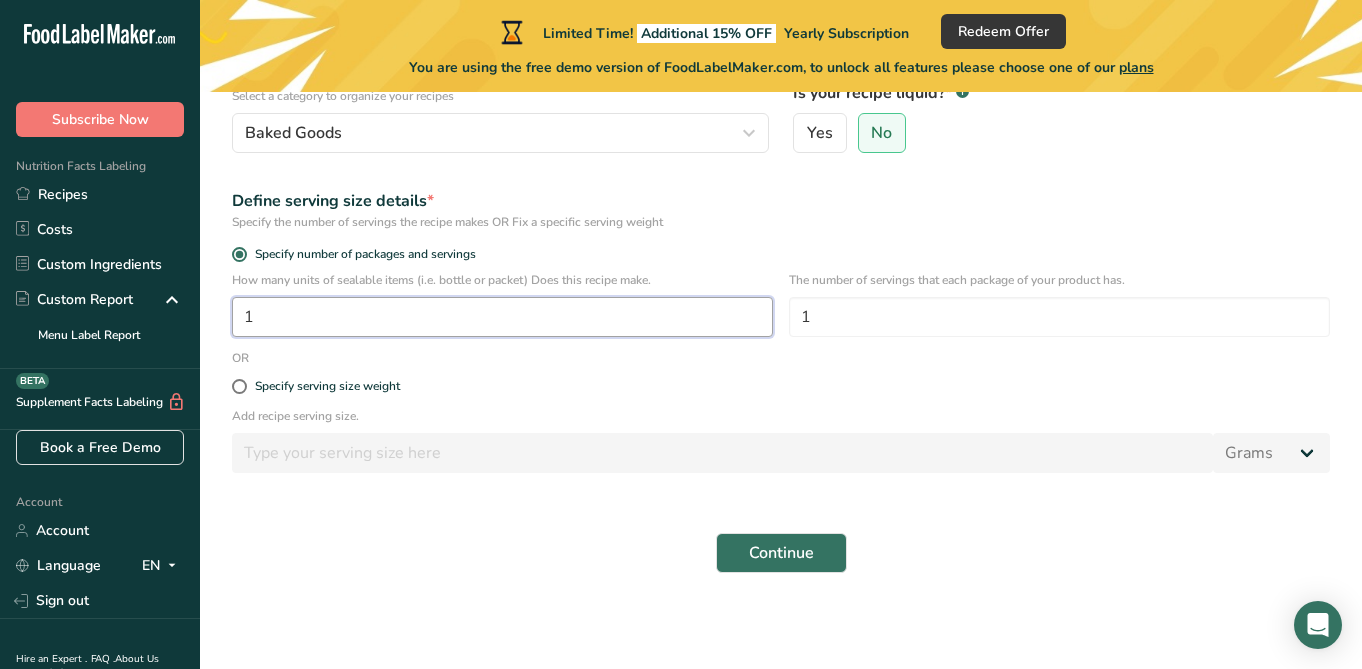click on "1" at bounding box center (502, 317) 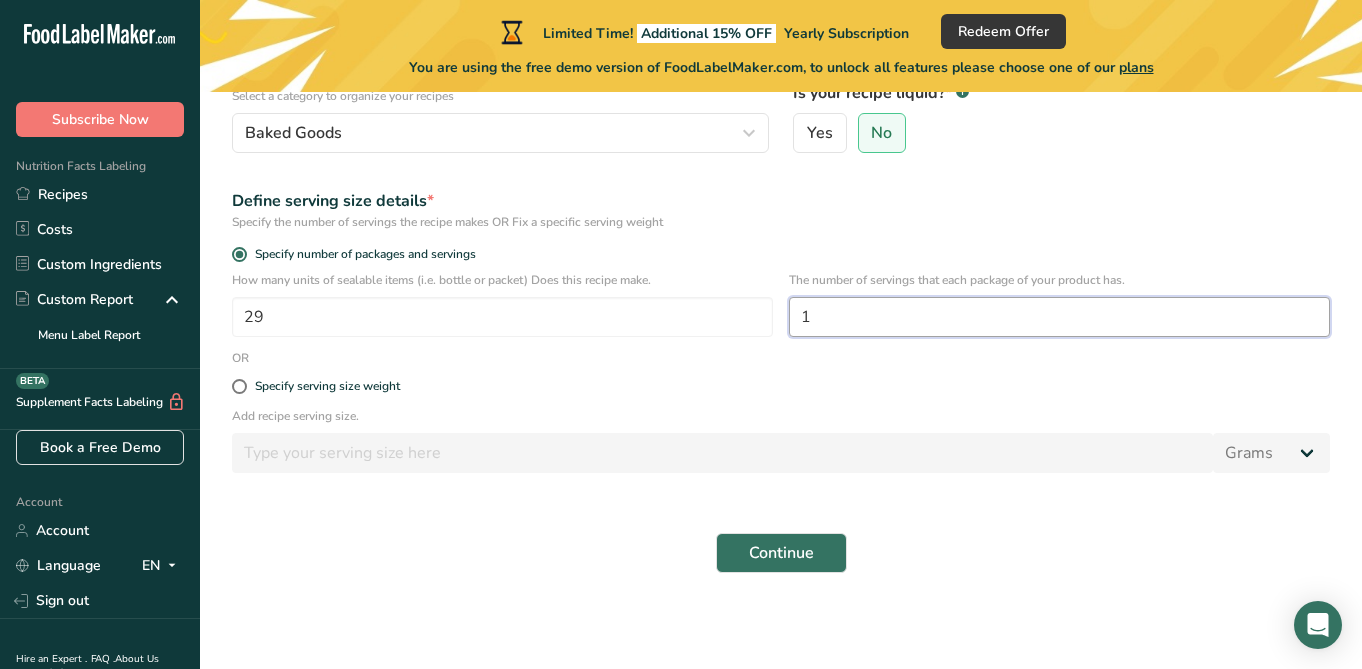 click on "1" at bounding box center (1059, 317) 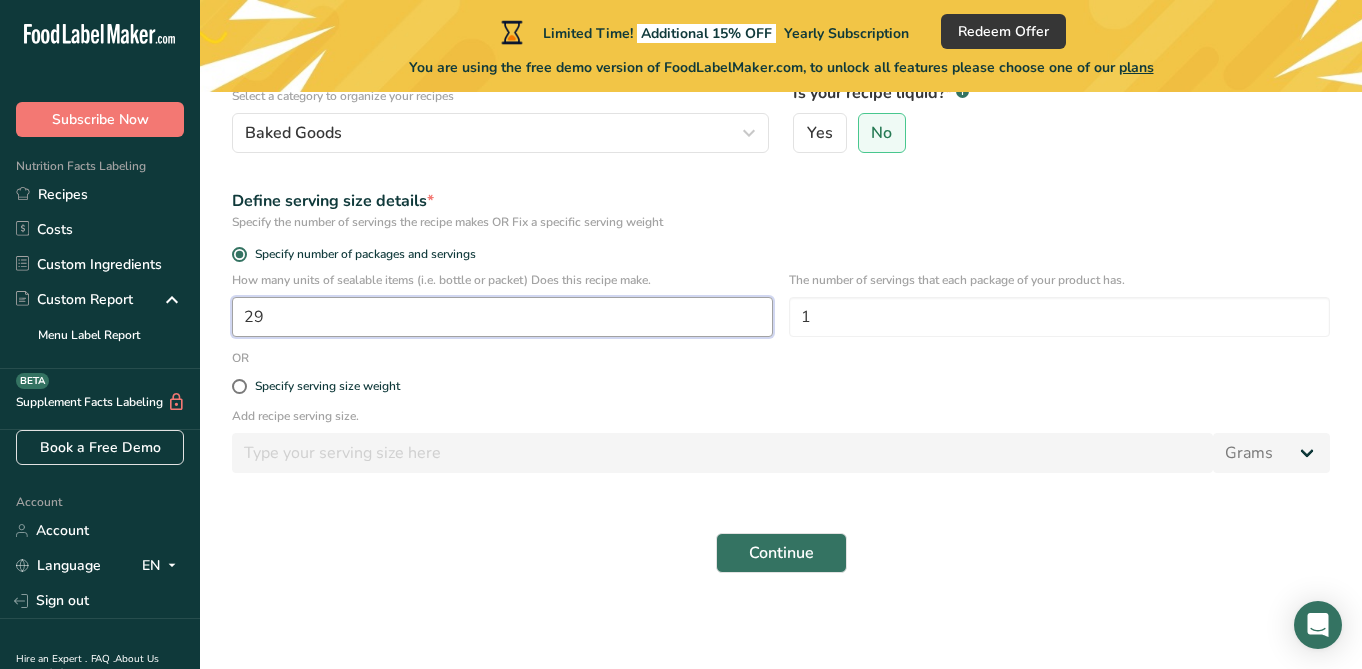 click on "29" at bounding box center [502, 317] 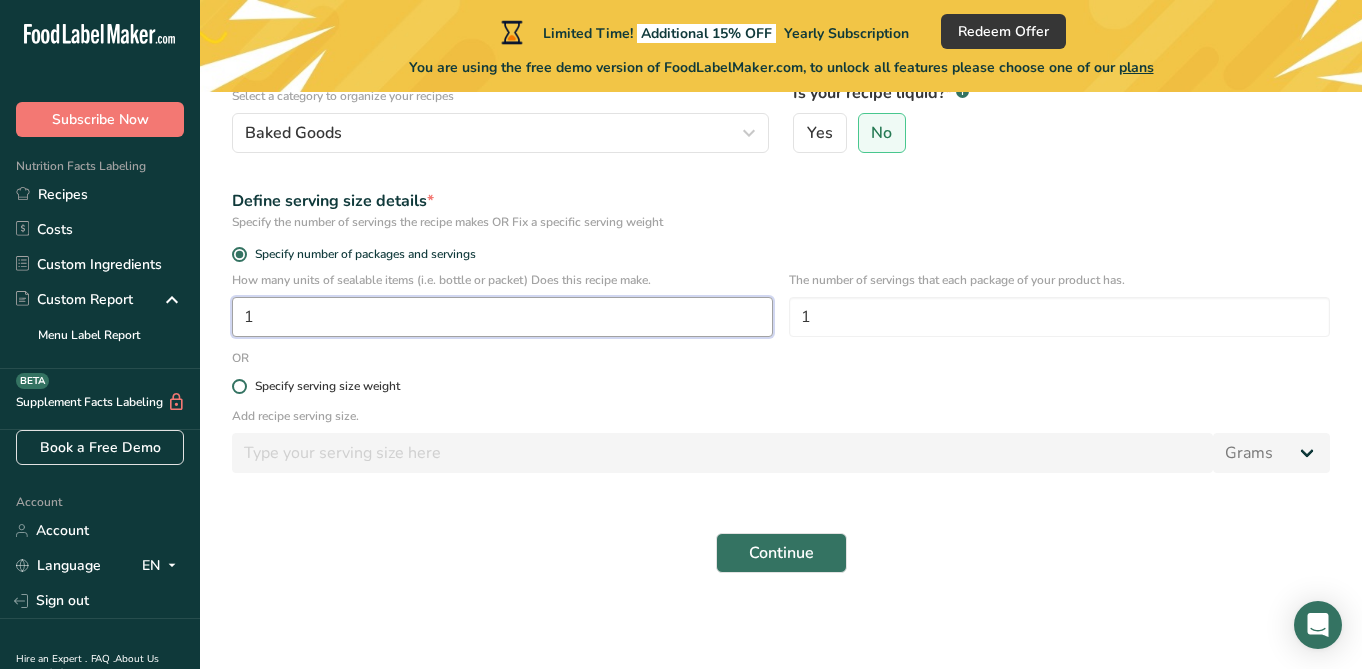 type on "1" 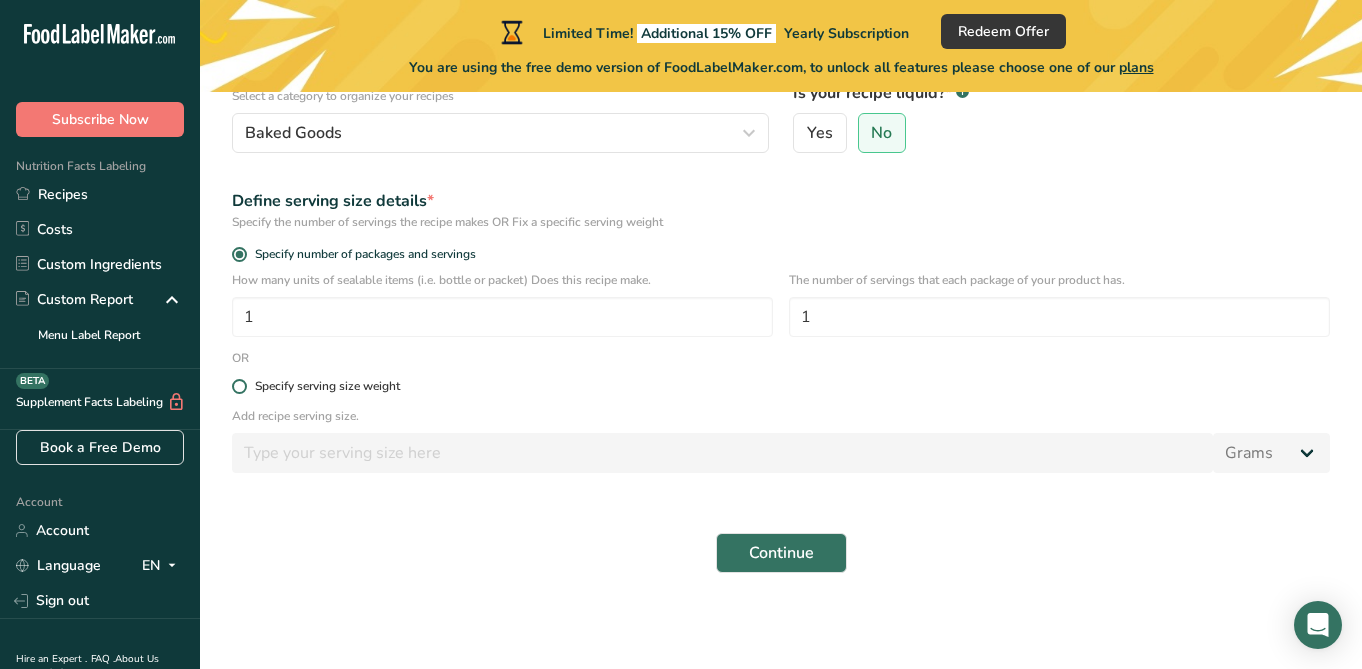 click on "Specify serving size weight" at bounding box center (327, 386) 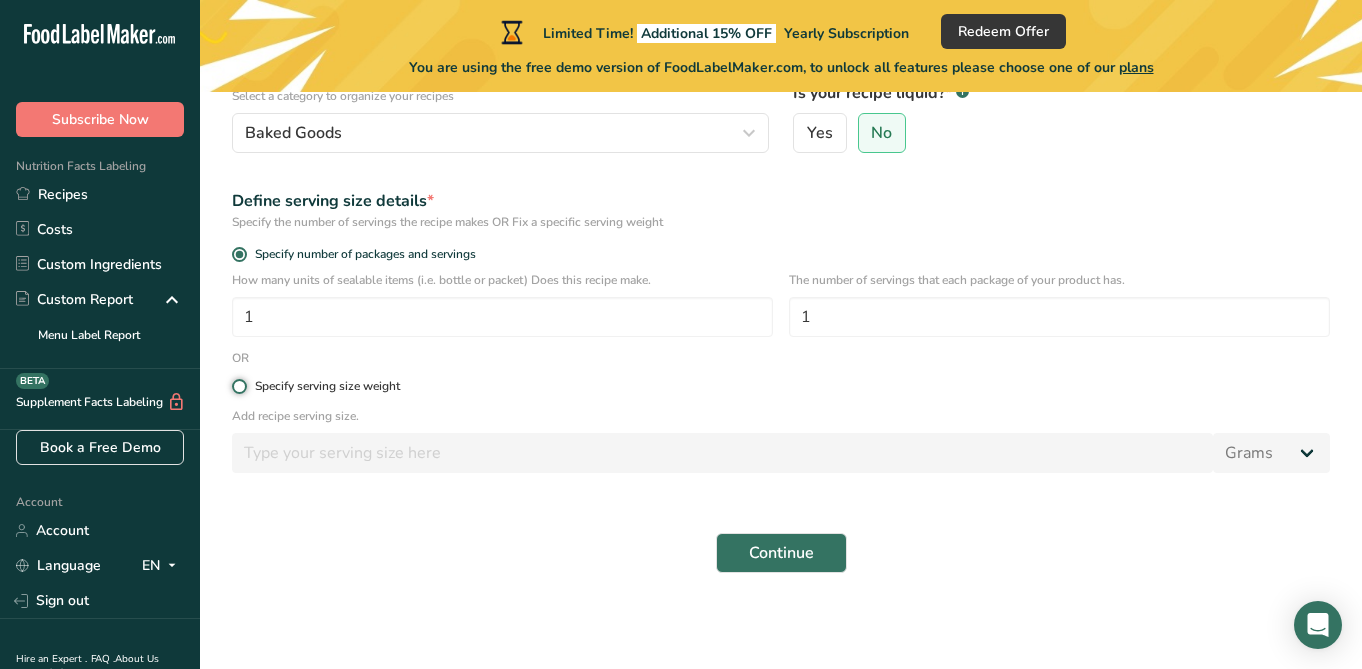 click on "Specify serving size weight" at bounding box center (238, 386) 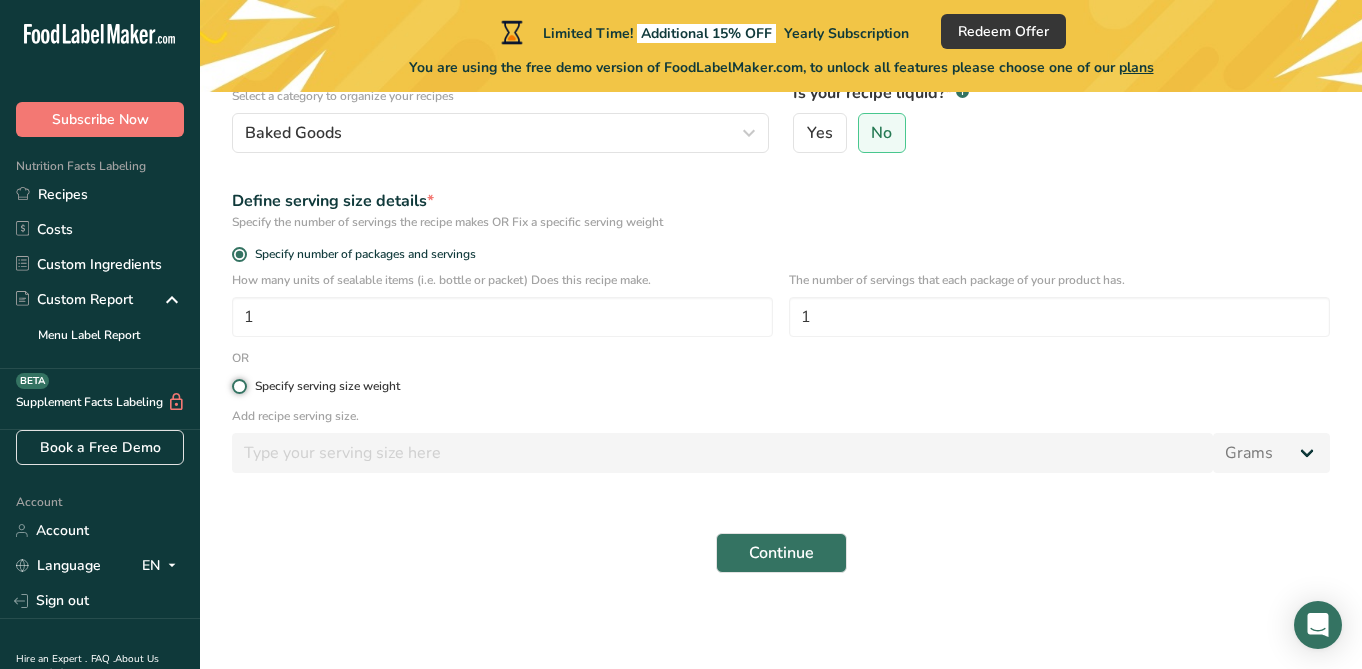 radio on "true" 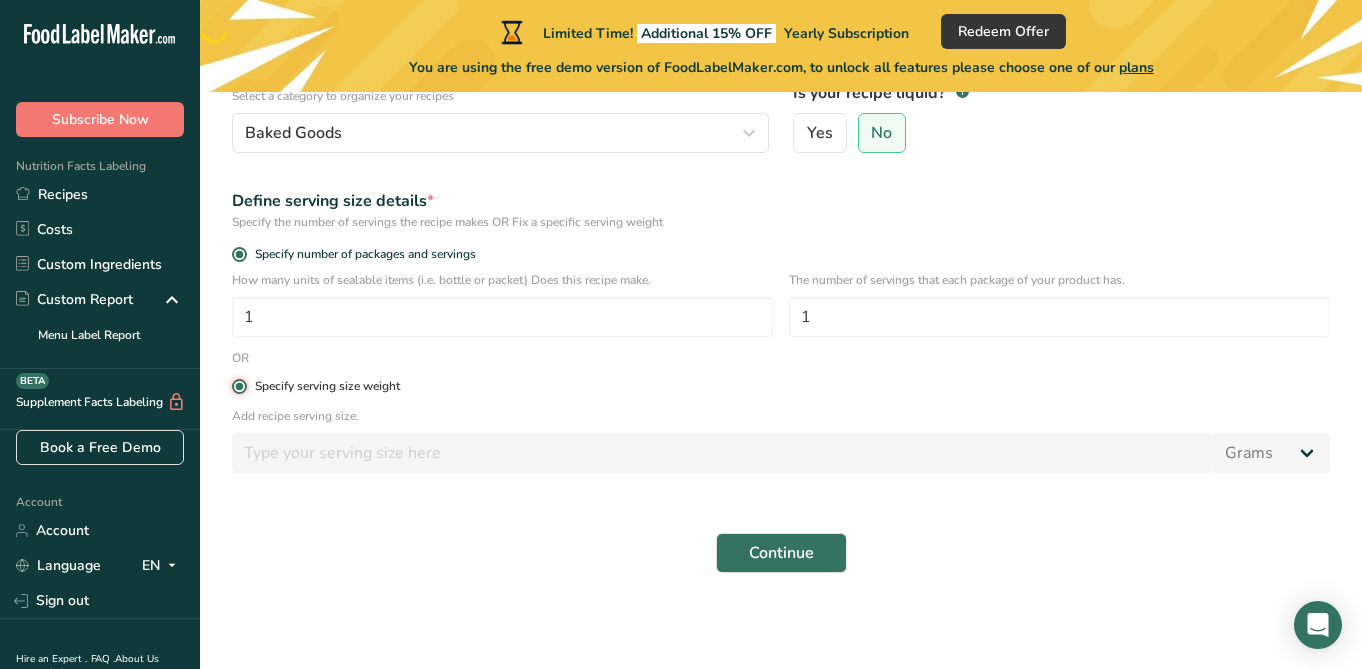 radio on "false" 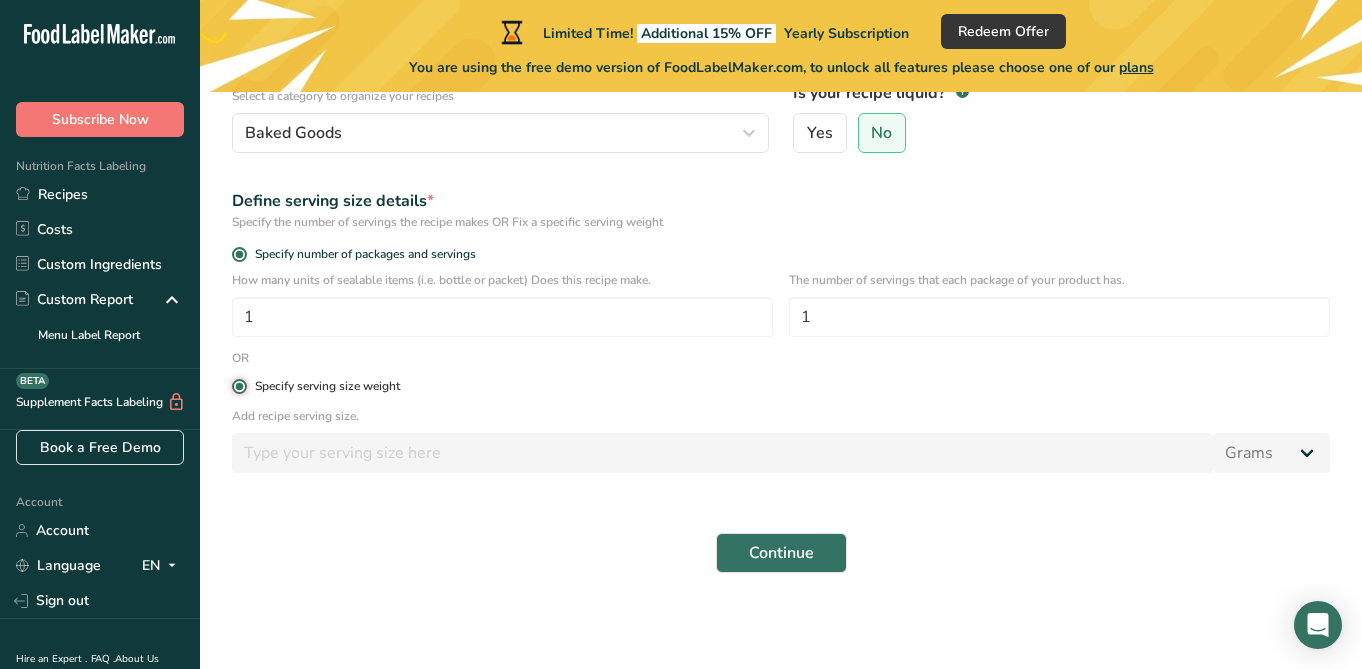 type 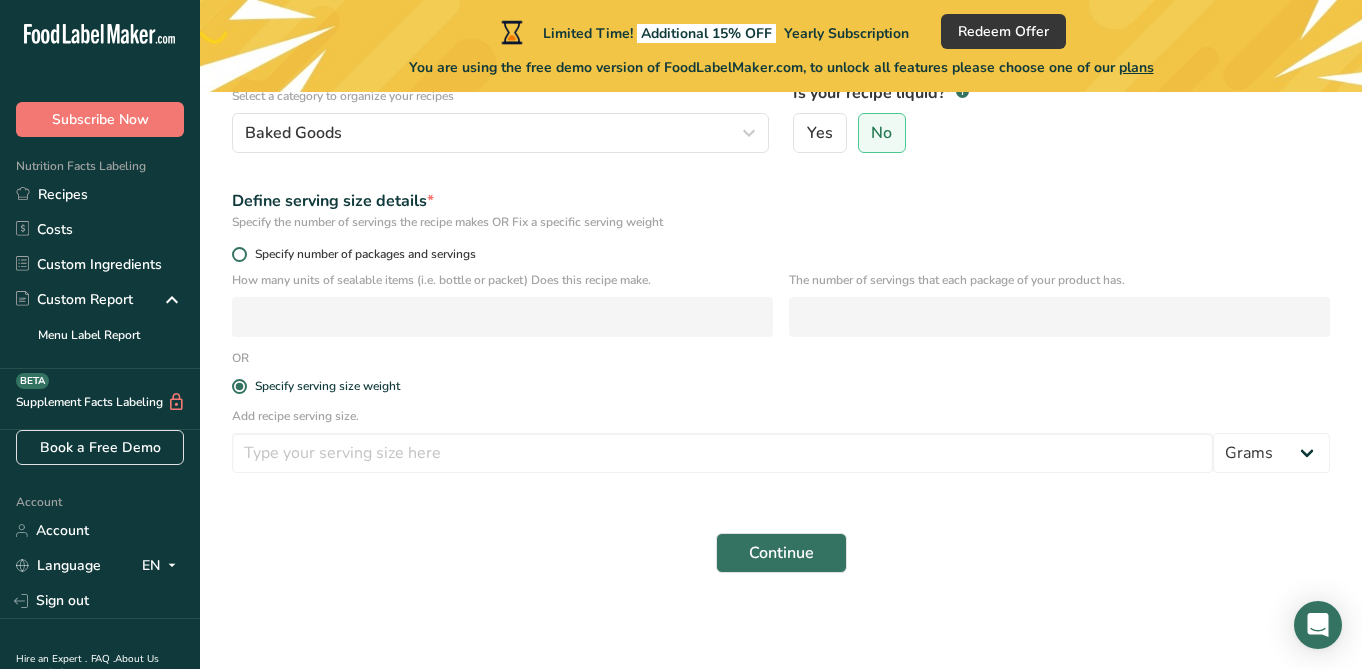 click on "Specify number of packages and servings" at bounding box center [361, 254] 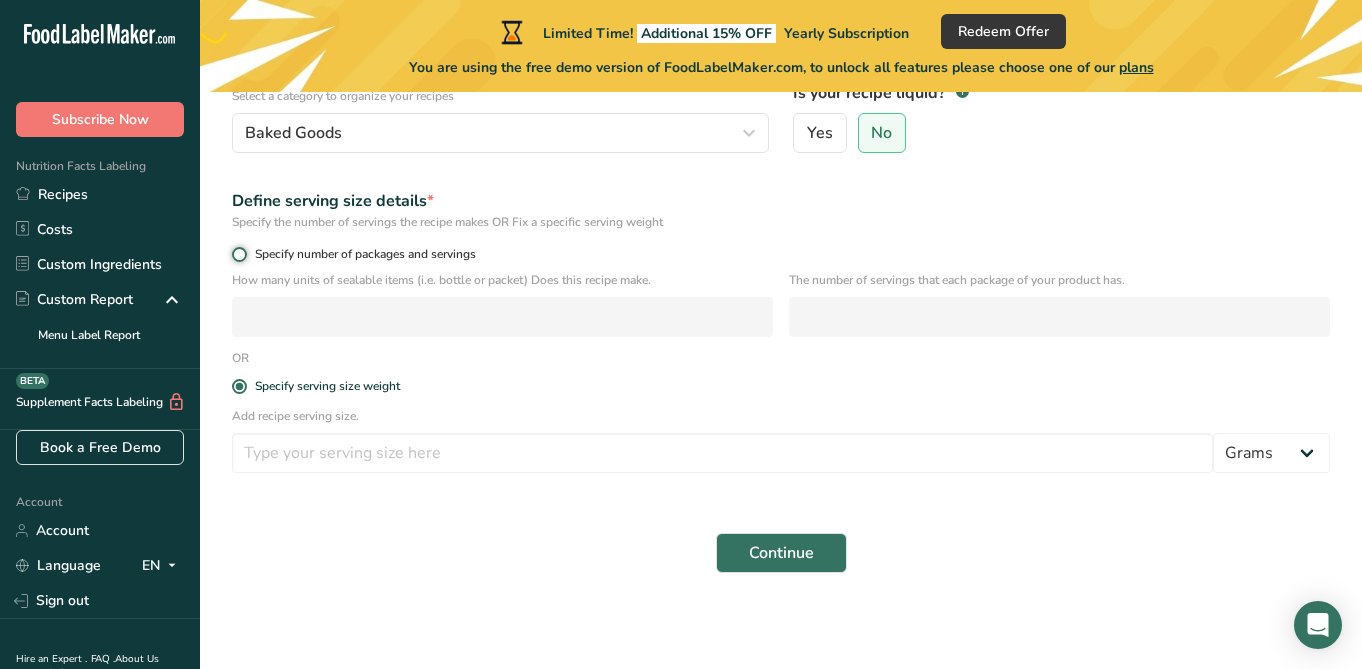 click on "Specify number of packages and servings" at bounding box center (238, 254) 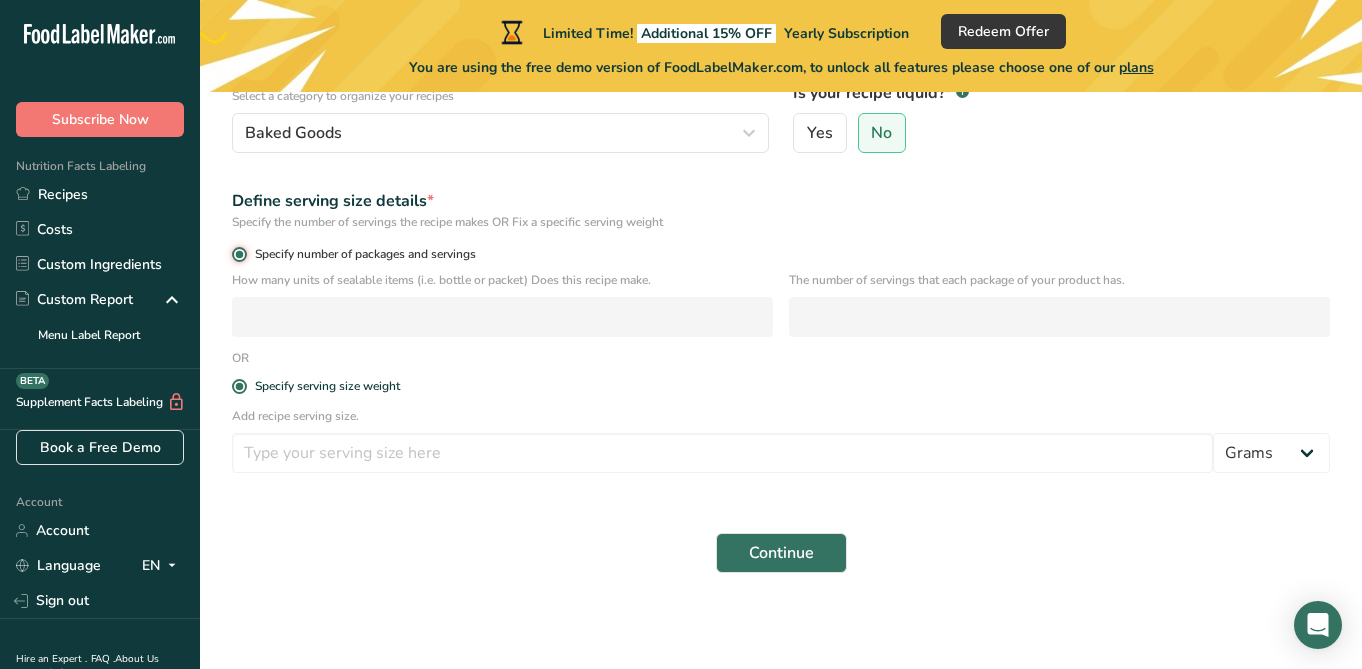 radio on "false" 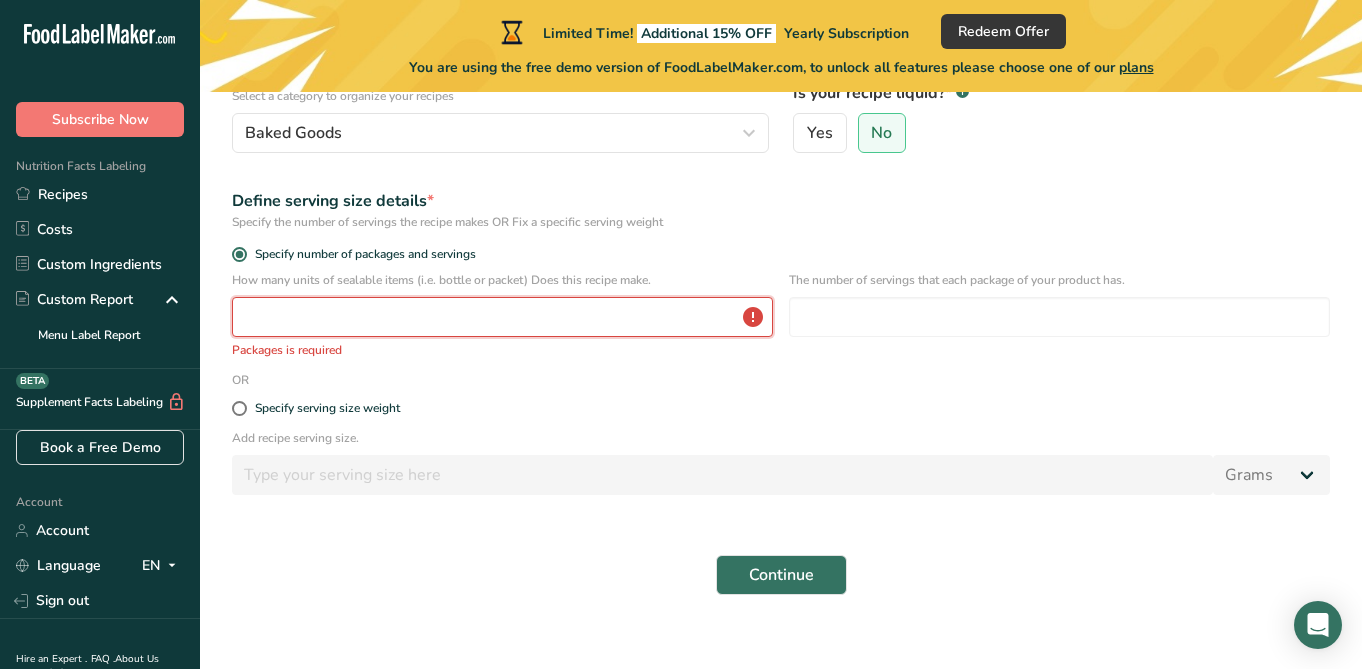 click at bounding box center [502, 317] 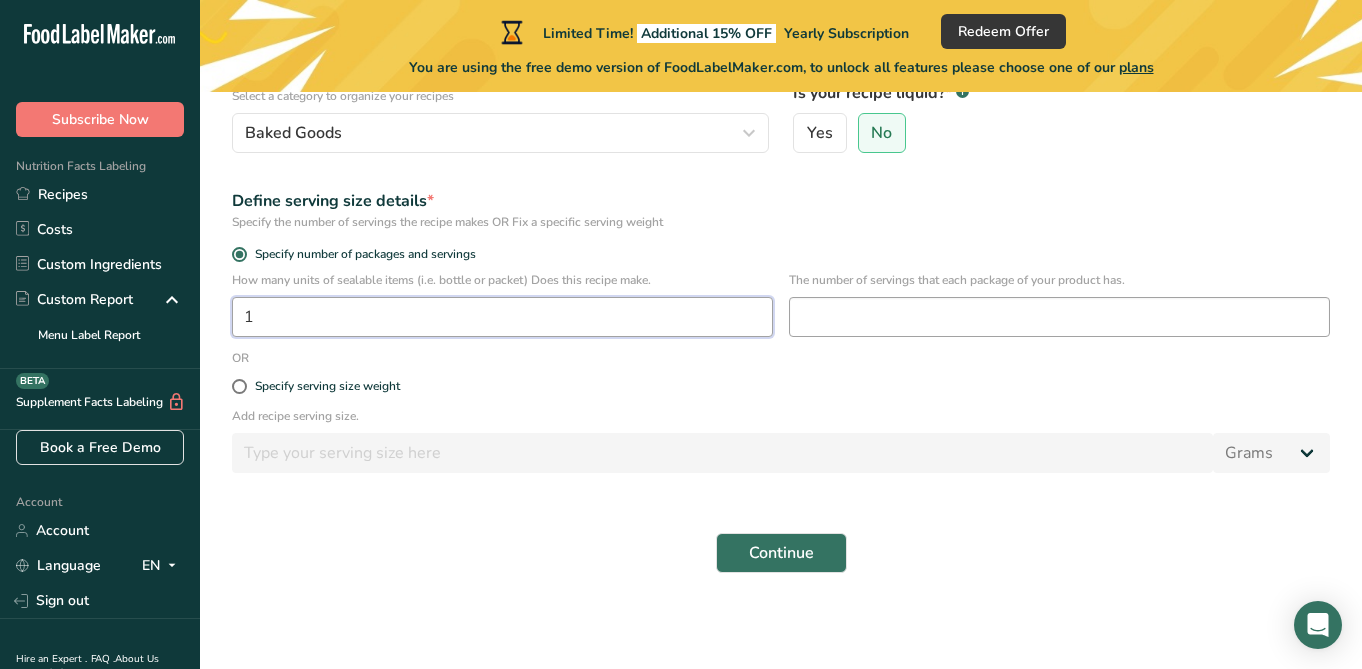 type on "1" 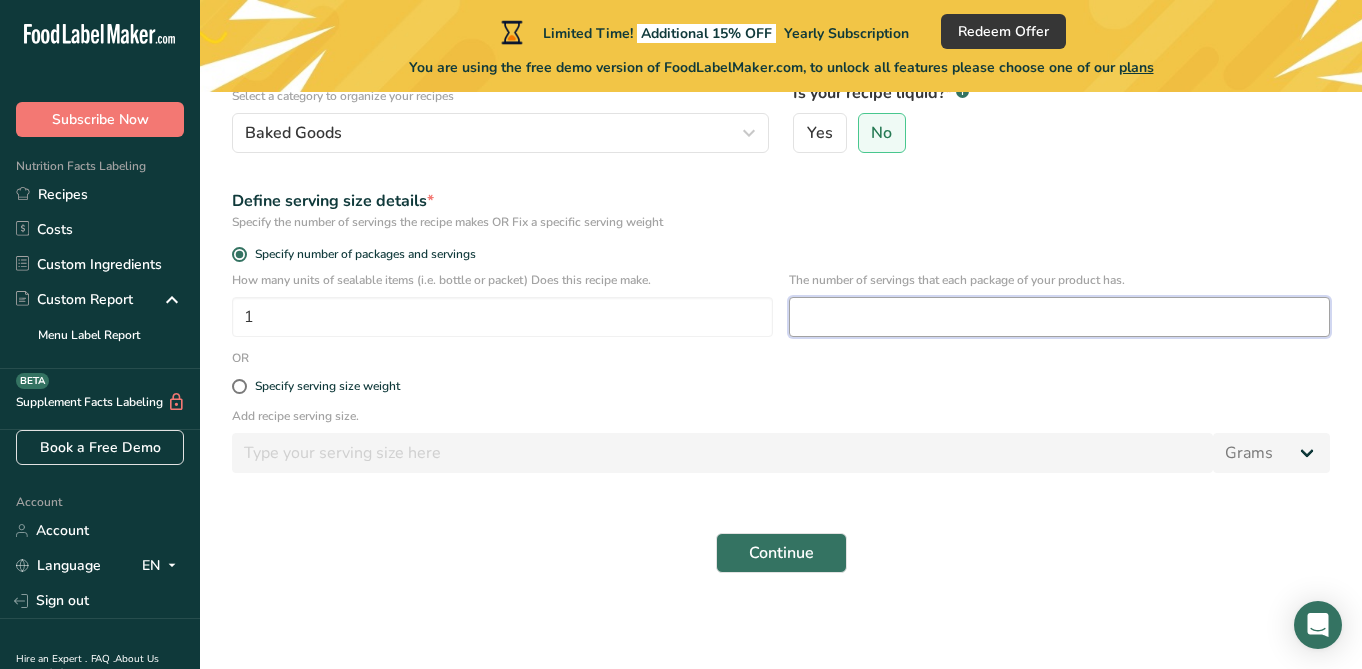click at bounding box center (1059, 317) 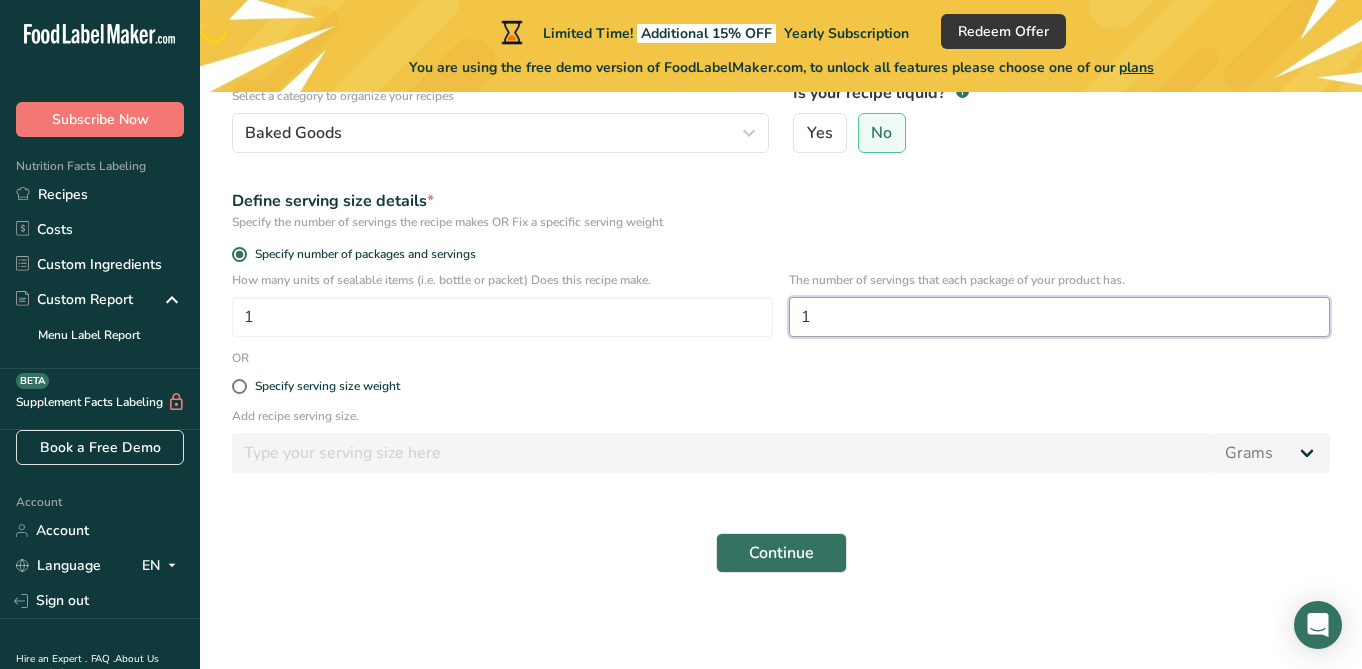 type on "1" 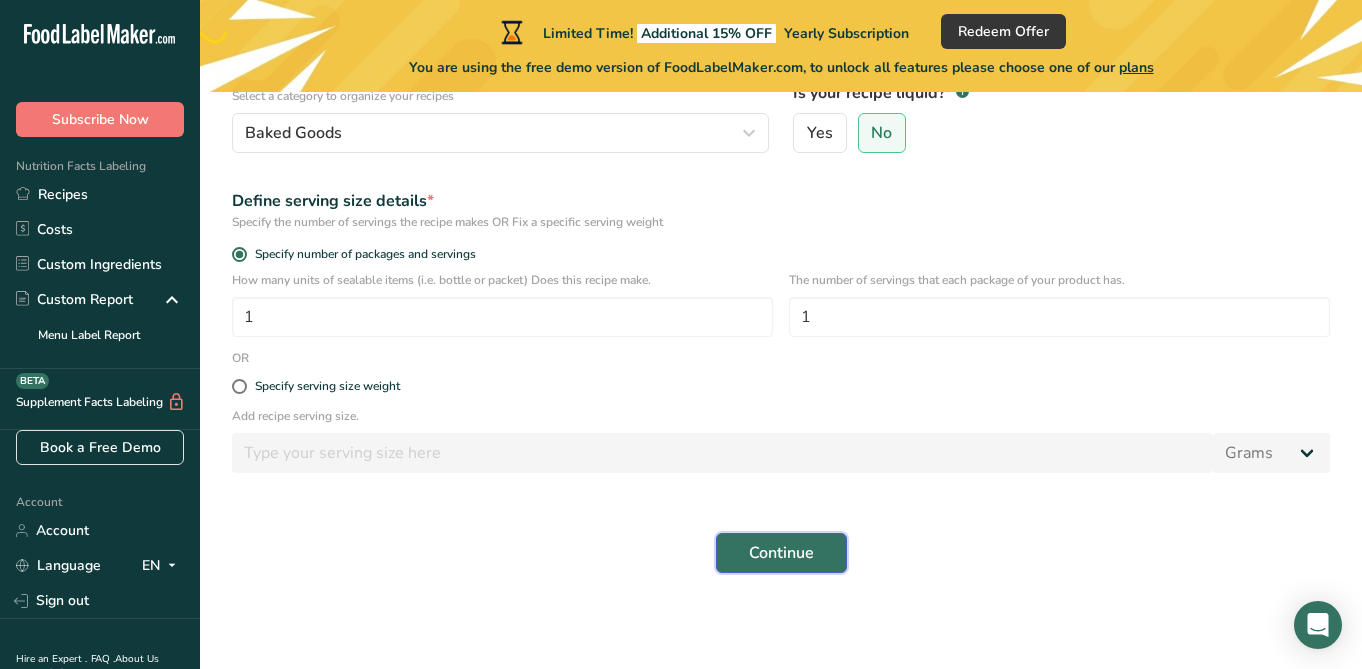 click on "Continue" at bounding box center [781, 553] 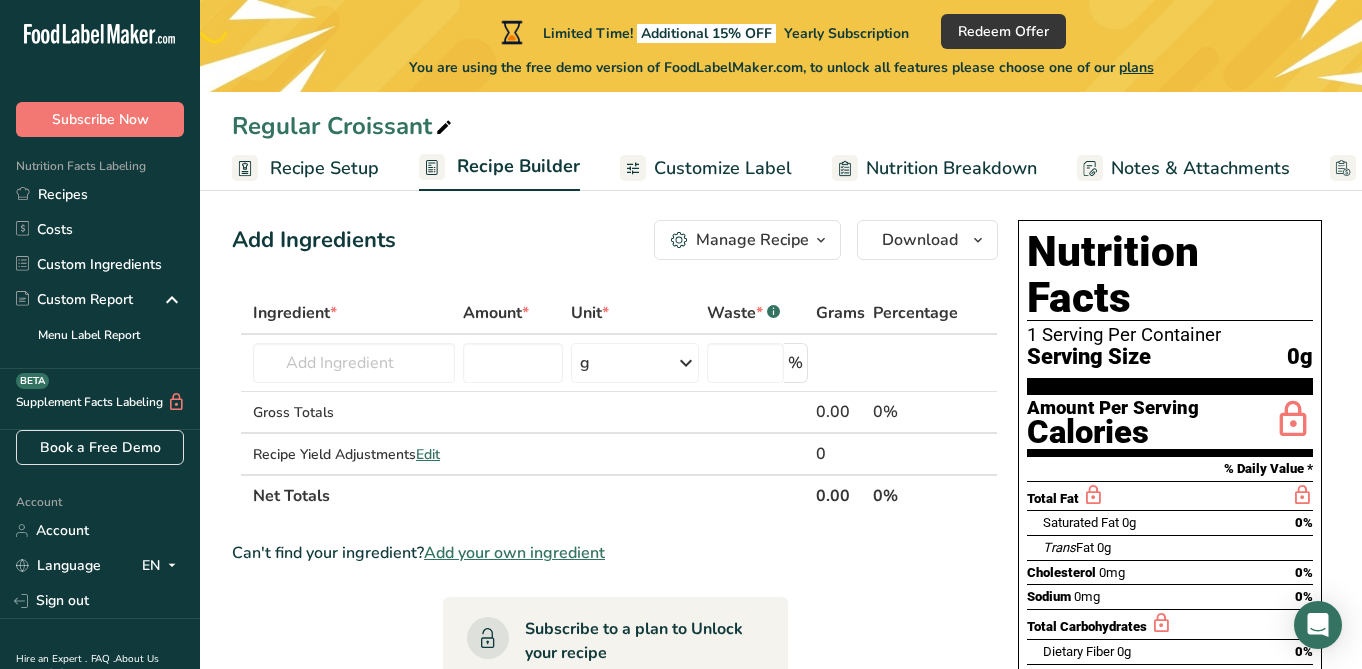scroll, scrollTop: 0, scrollLeft: 0, axis: both 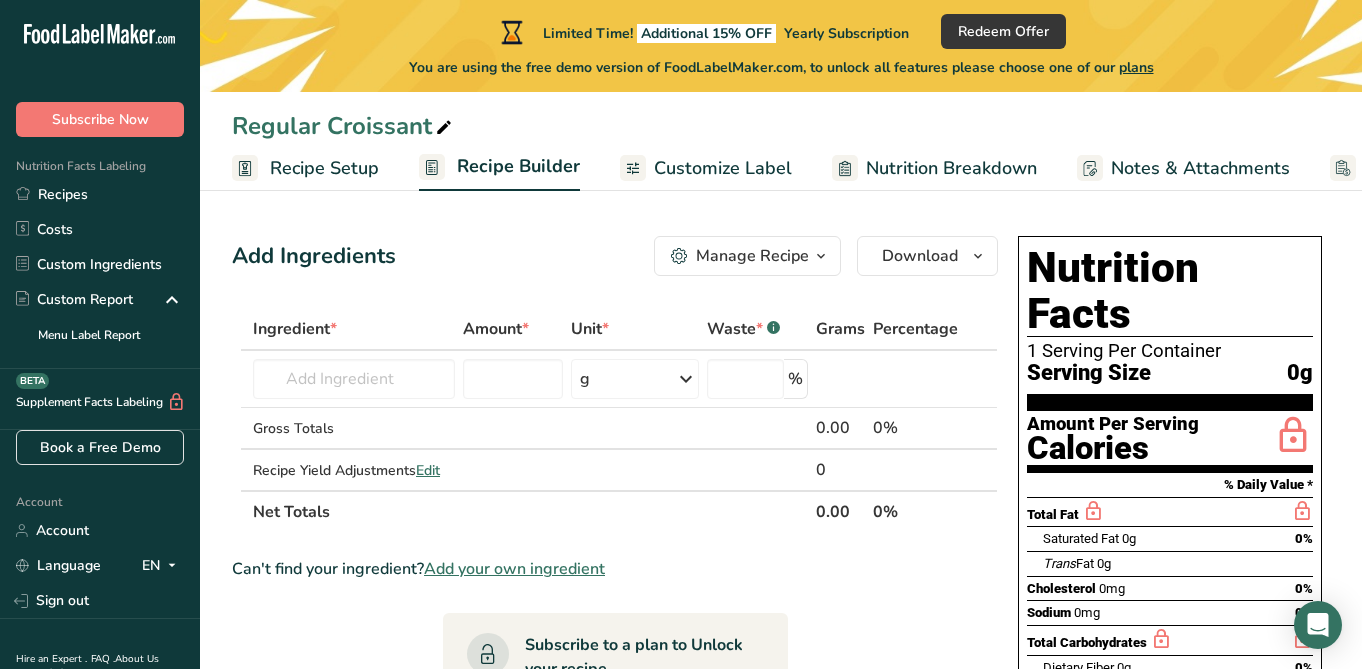 click at bounding box center (821, 256) 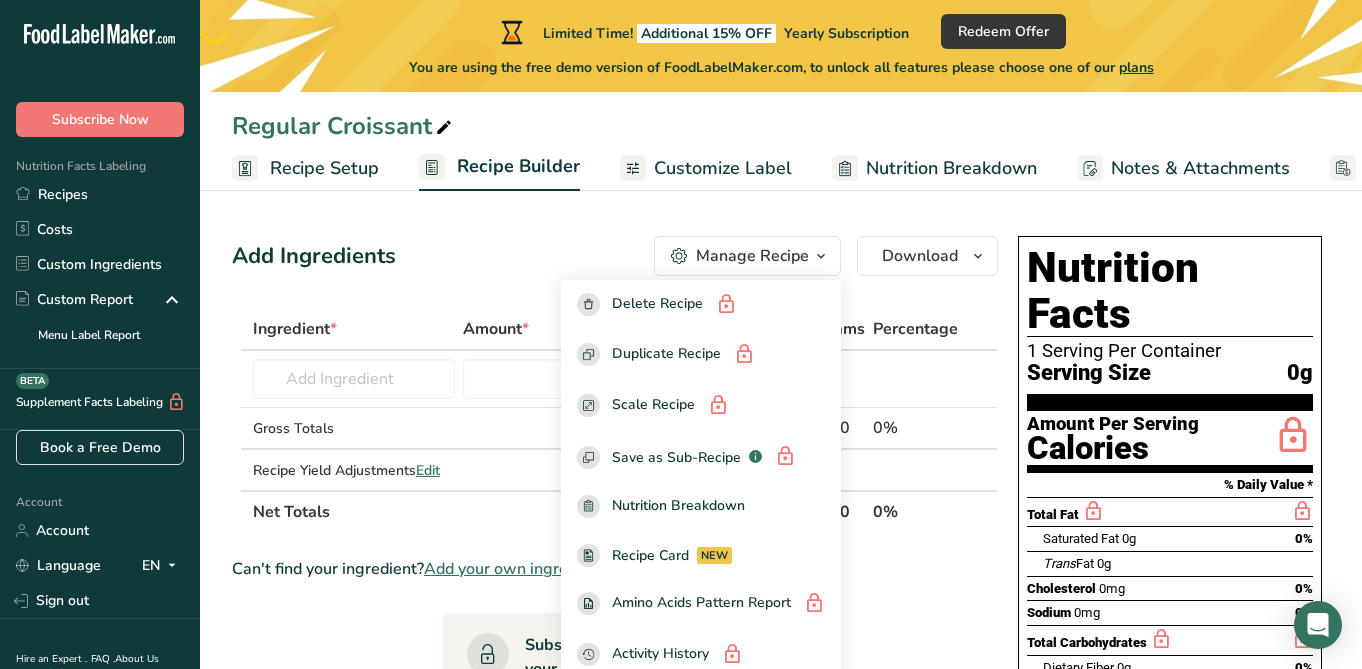 click at bounding box center [821, 256] 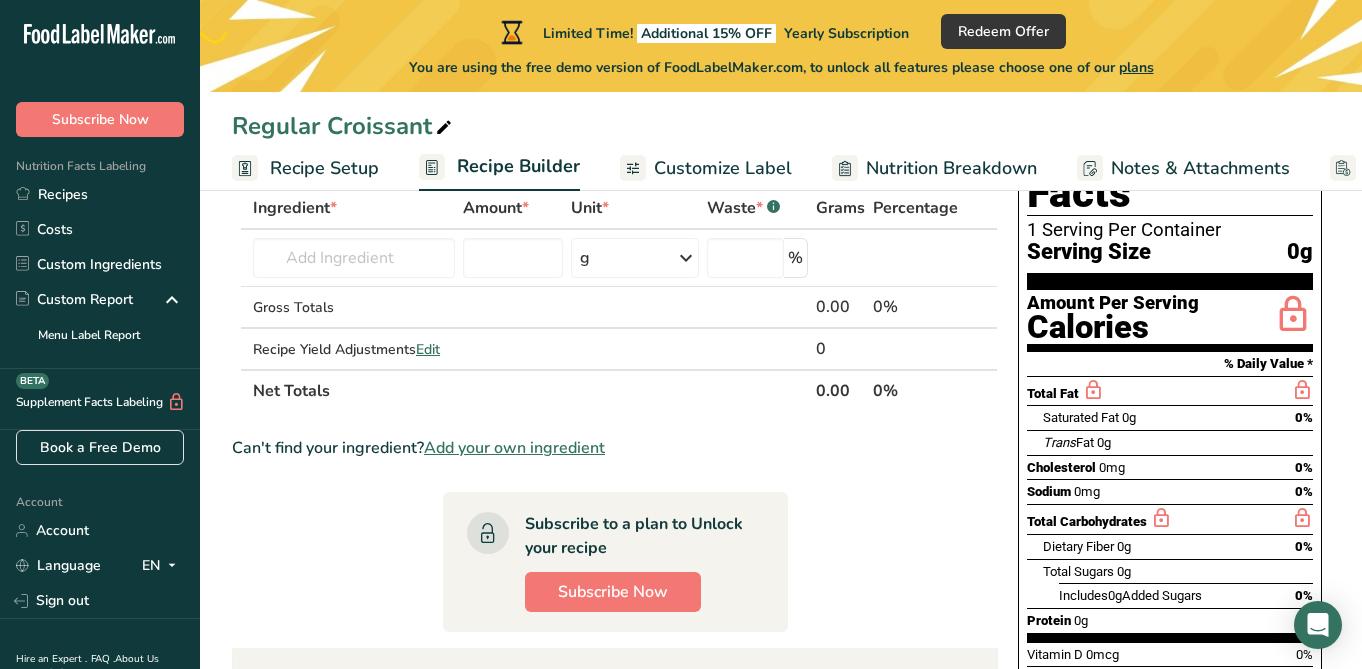 scroll, scrollTop: 49, scrollLeft: 0, axis: vertical 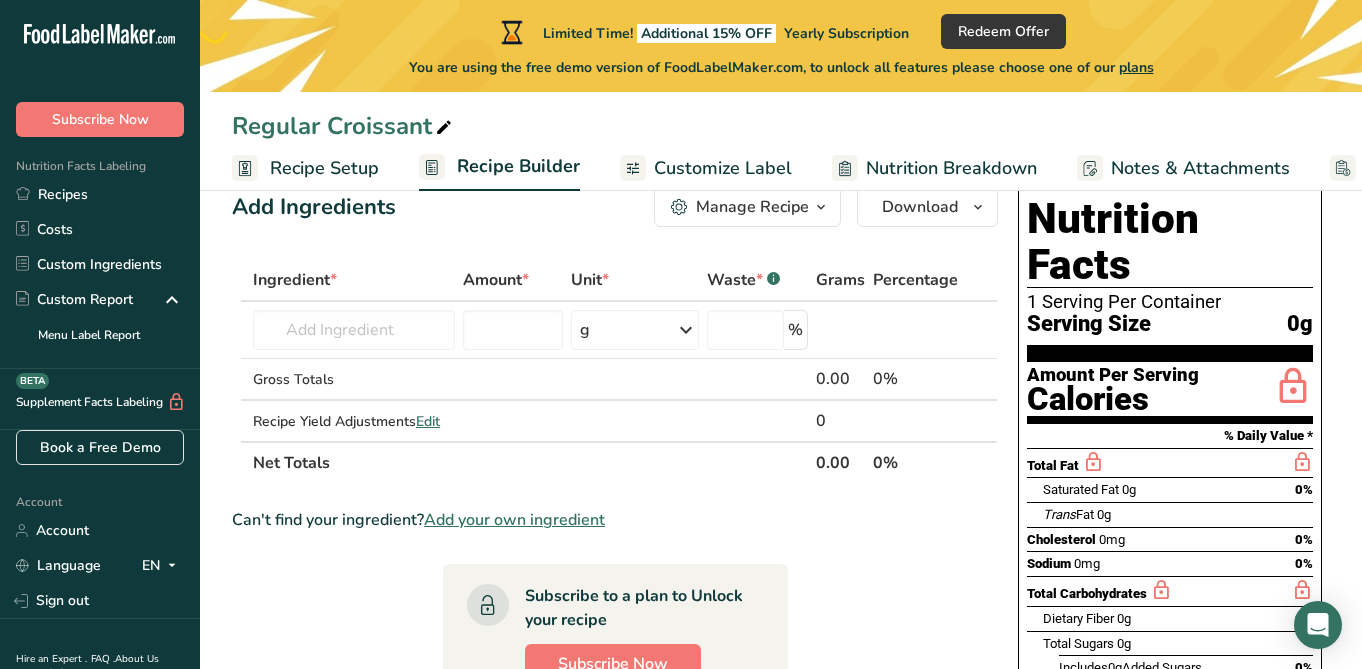 click on "Add your own ingredient" at bounding box center (514, 520) 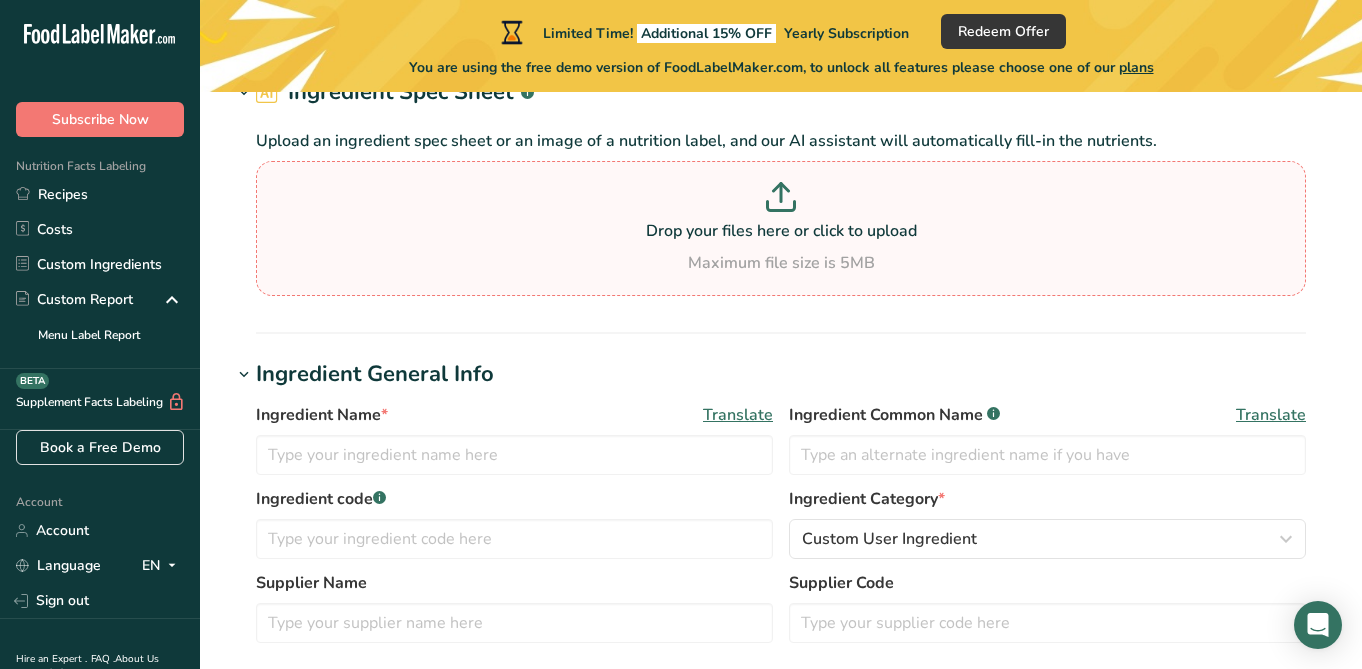 scroll, scrollTop: 126, scrollLeft: 0, axis: vertical 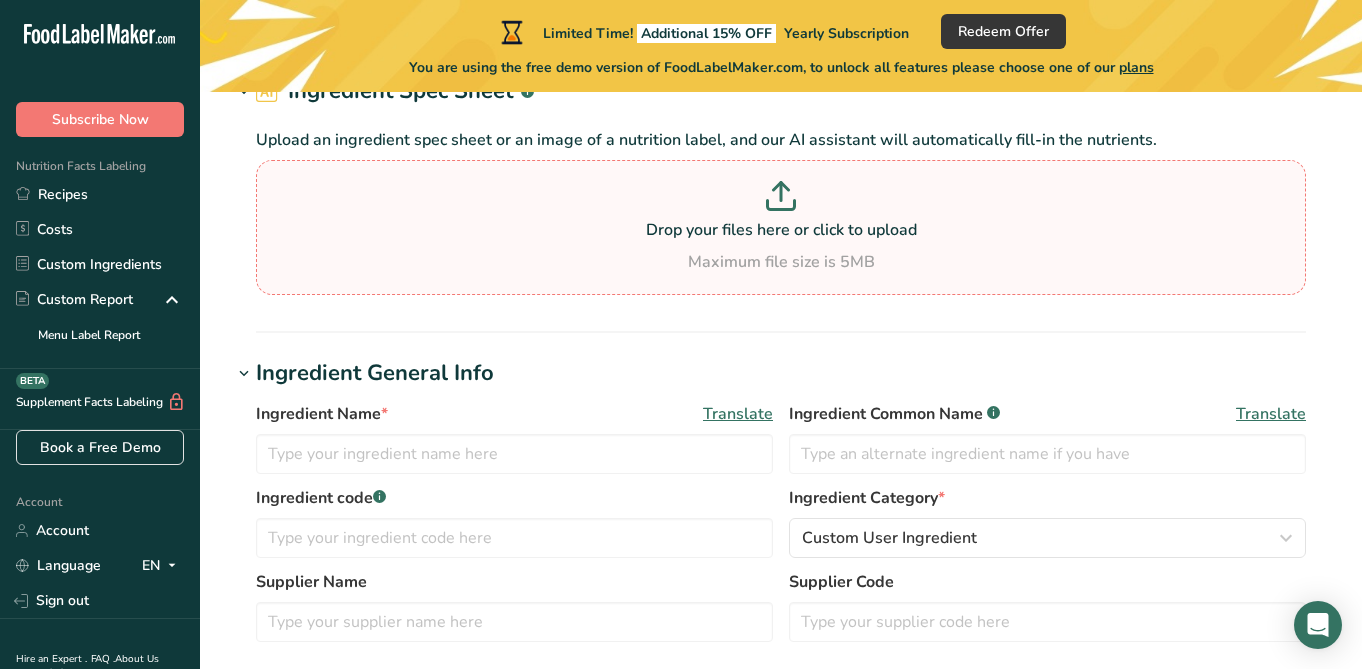 click on "Drop your files here or click to upload" at bounding box center (781, 230) 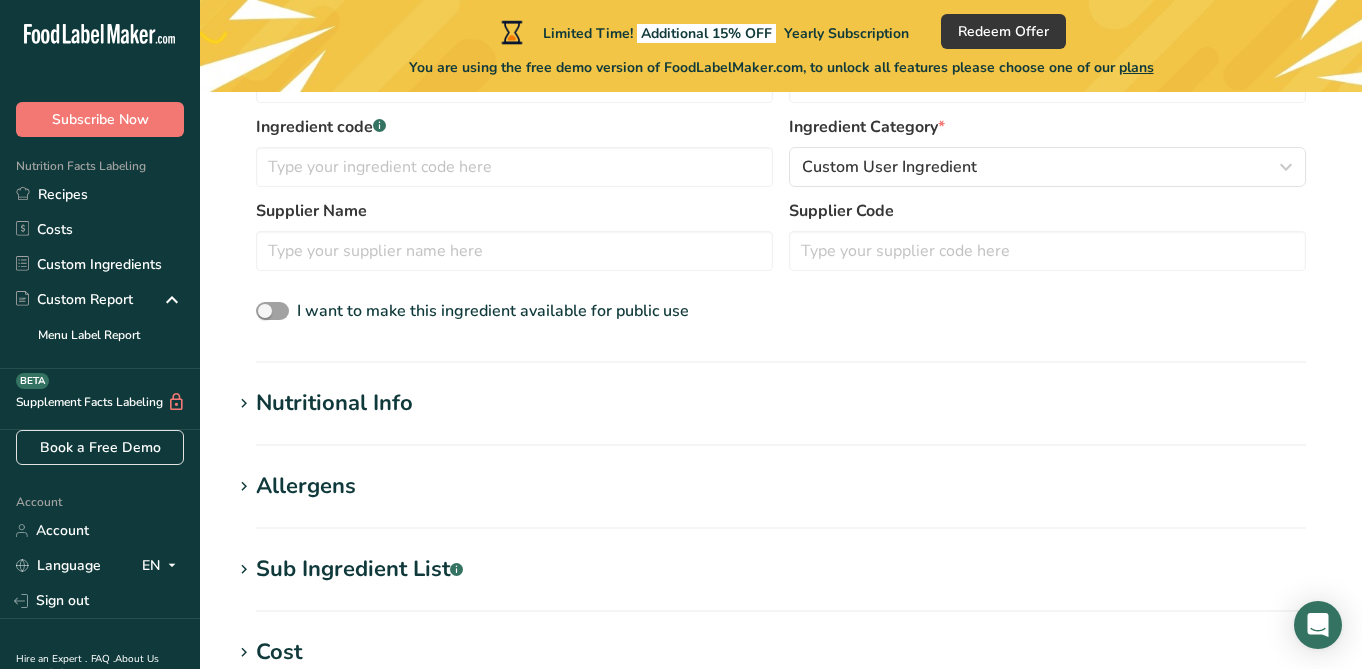 scroll, scrollTop: 0, scrollLeft: 0, axis: both 